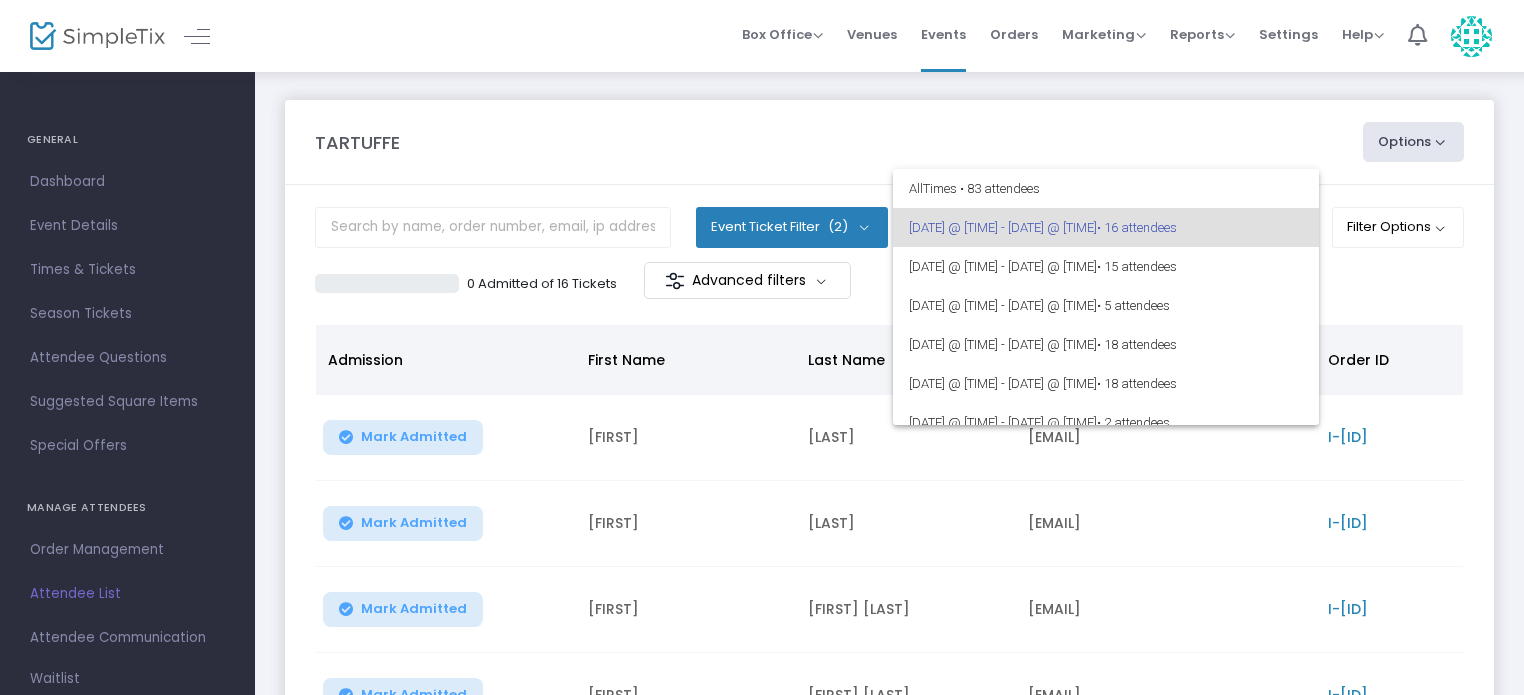 scroll, scrollTop: 0, scrollLeft: 0, axis: both 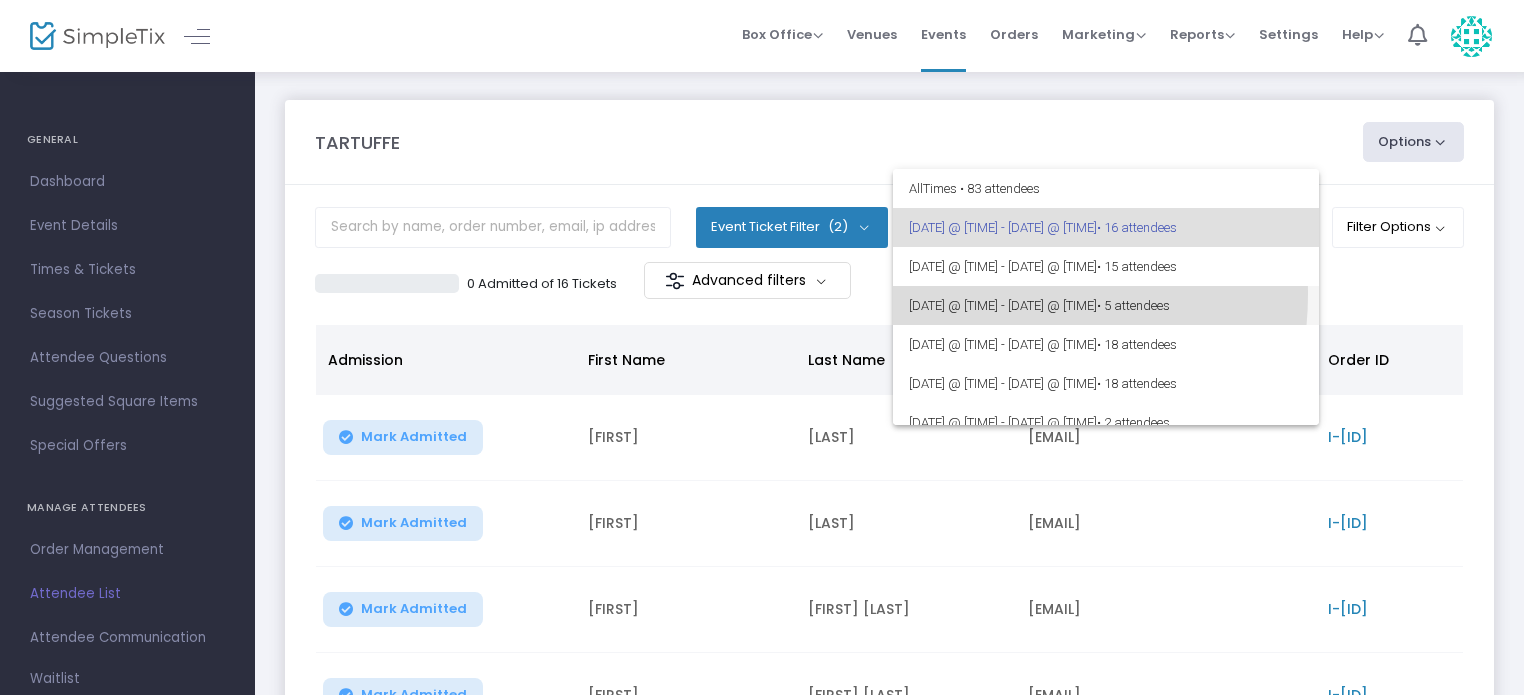 click on "[DATE] @ [TIME] - [DATE] @ [TIME]    • [NUMBER] attendees" at bounding box center [1106, 305] 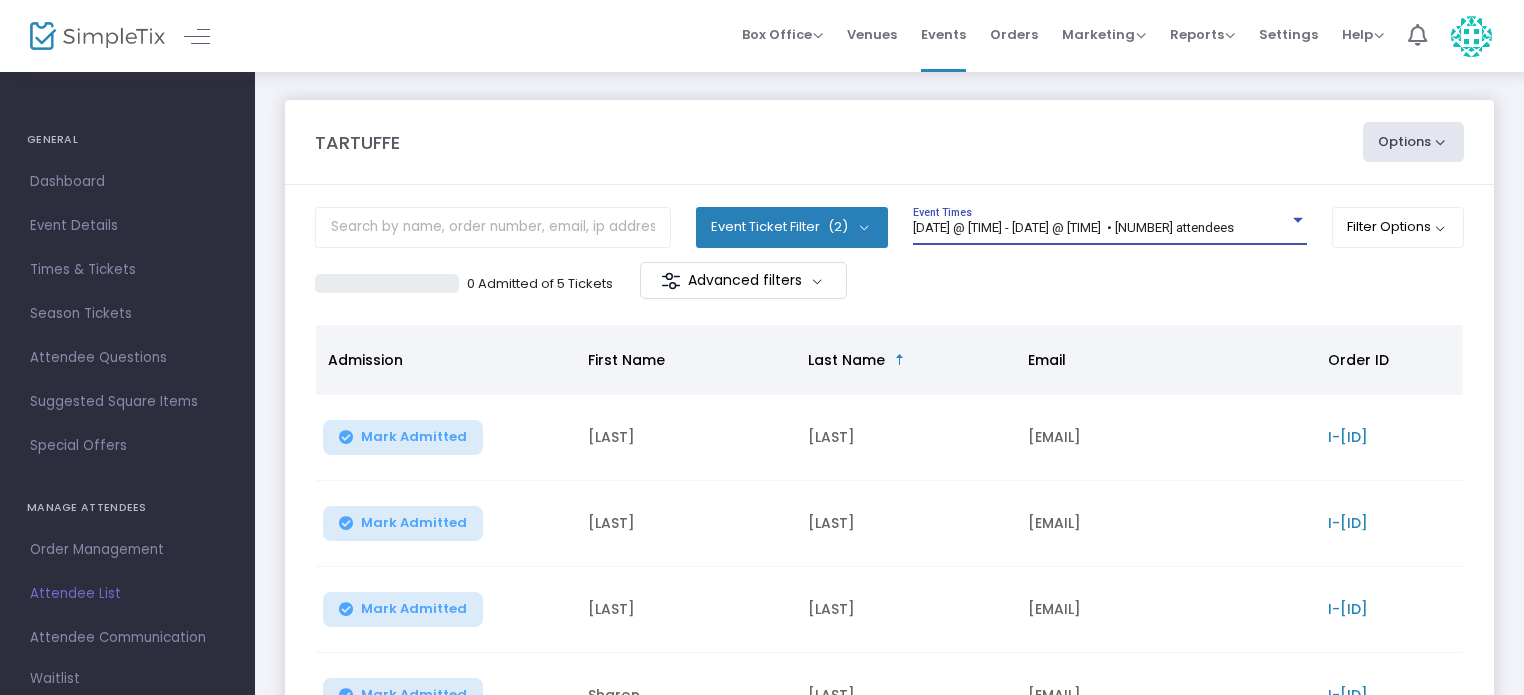 click on "[DATE] @ [TIME] - [DATE] @ [TIME]   • [NUMBER] attendees" at bounding box center (1073, 227) 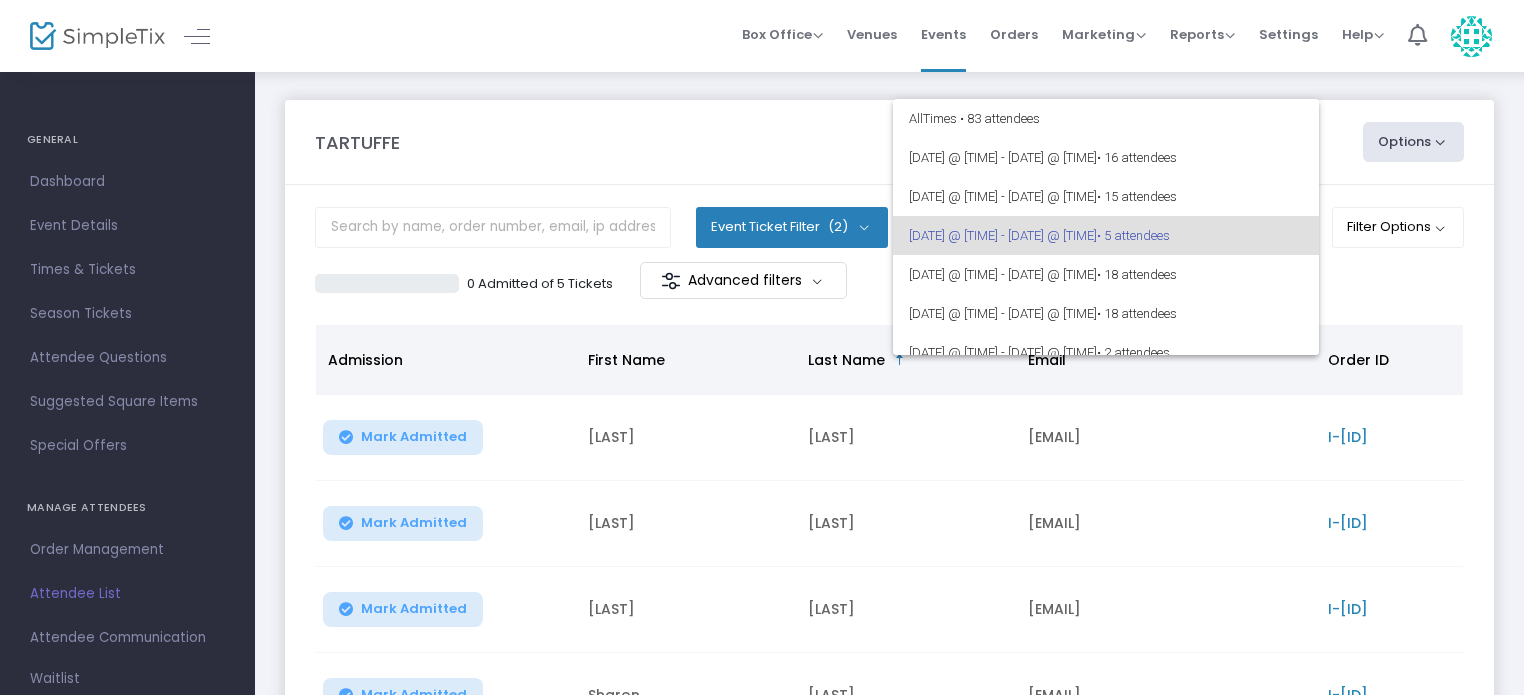 scroll, scrollTop: 8, scrollLeft: 0, axis: vertical 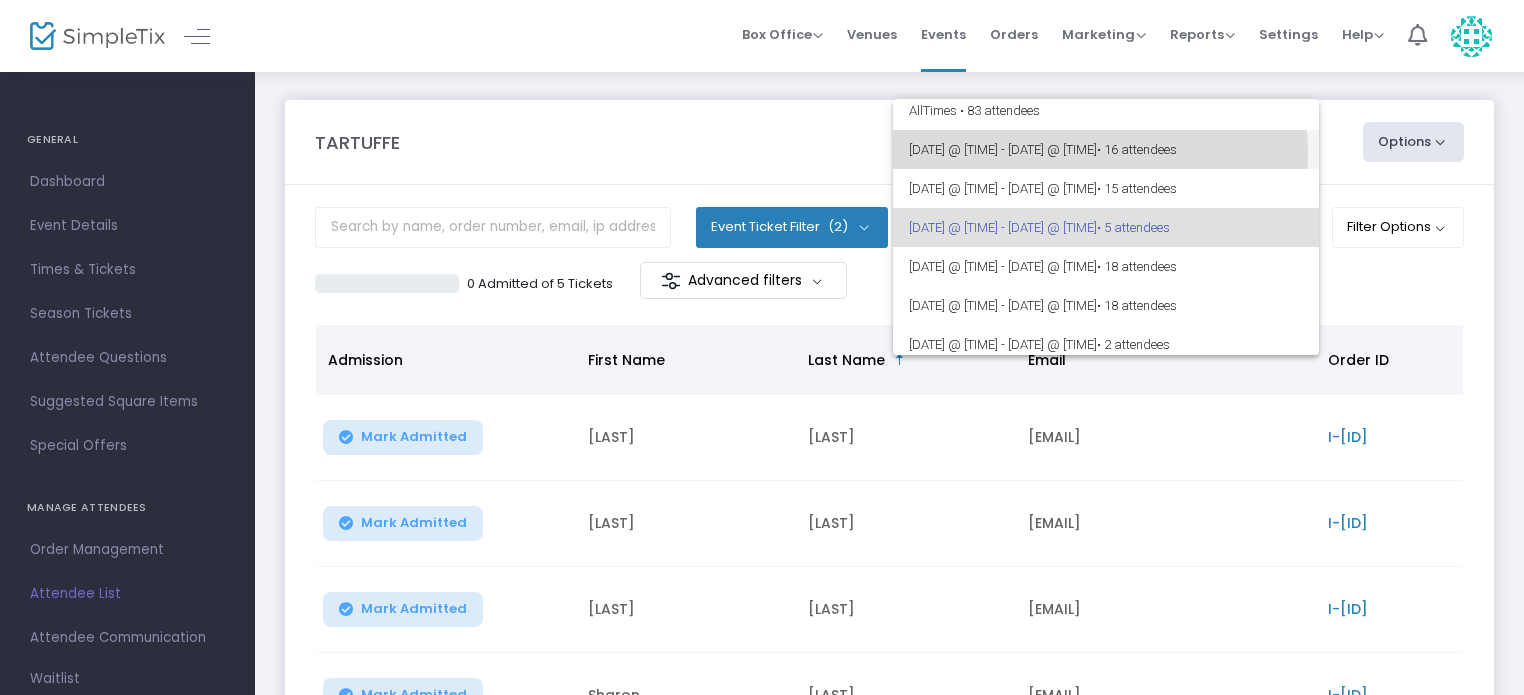 click on "[DATE] @ [TIME] - [DATE] @ [TIME]    • [NUMBER] attendees" at bounding box center (1106, 149) 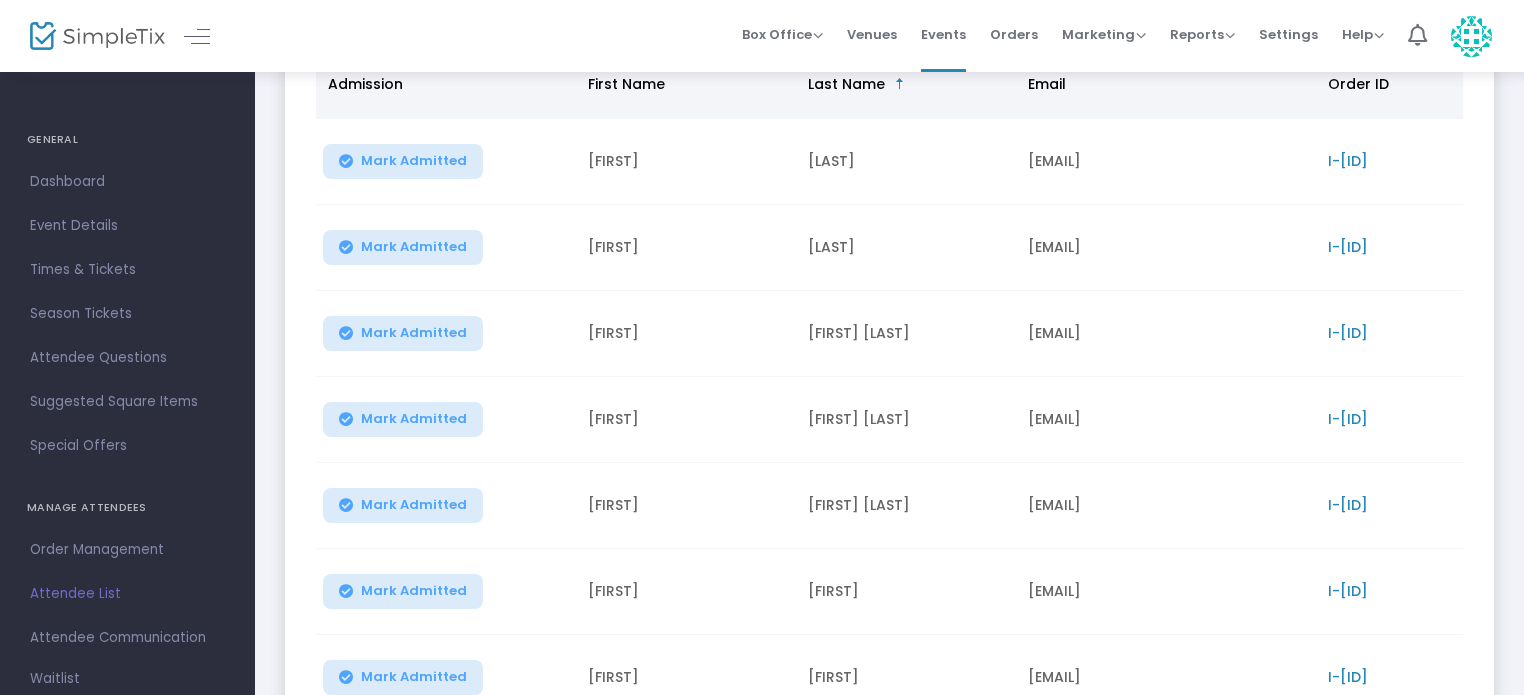 scroll, scrollTop: 300, scrollLeft: 0, axis: vertical 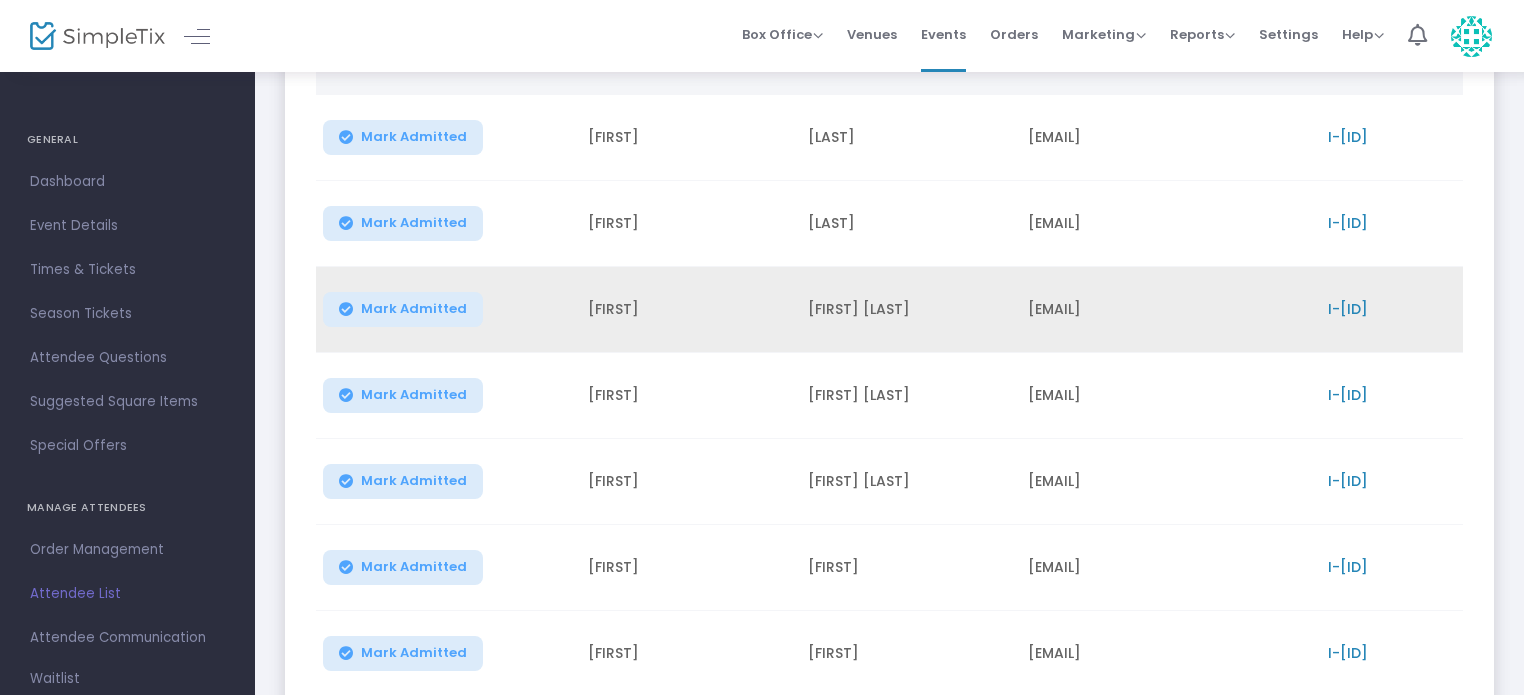 click on "Mark Admitted" 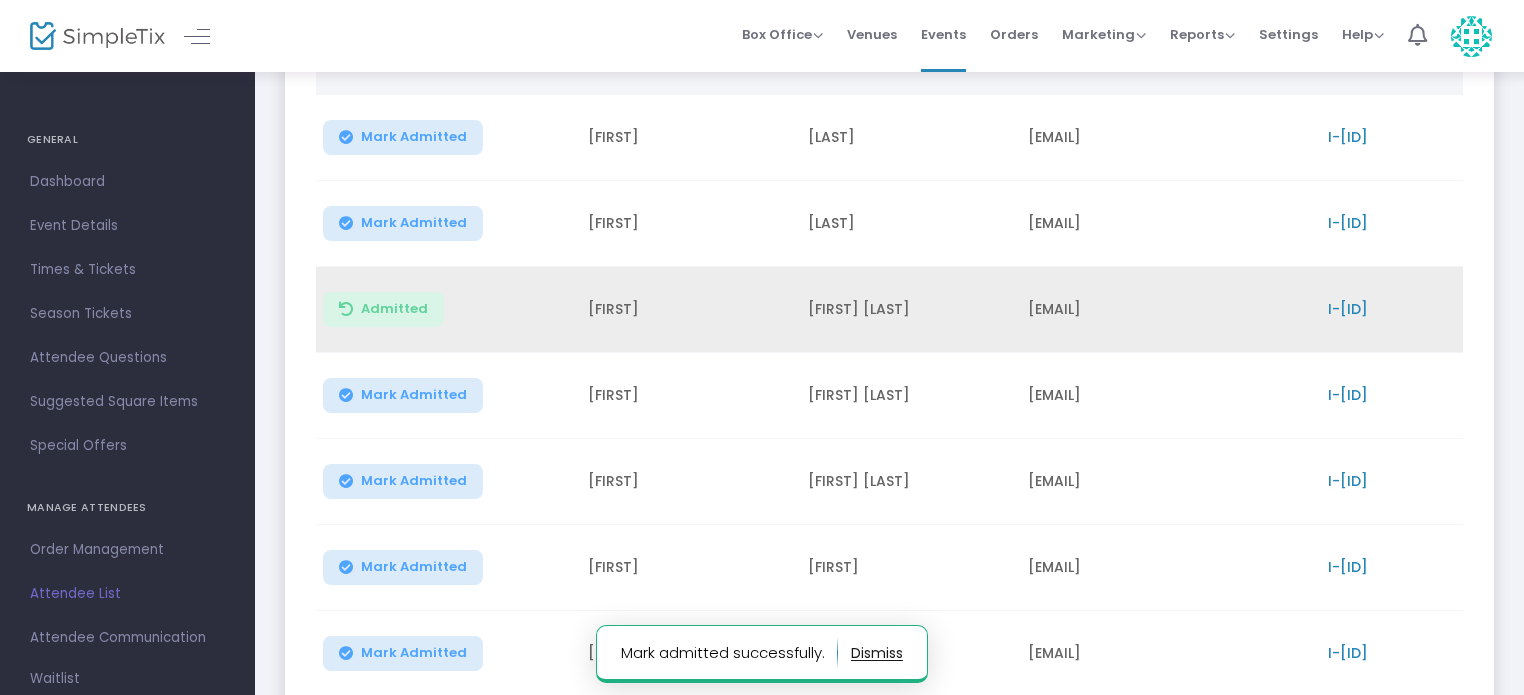 click on "Mark Admitted" 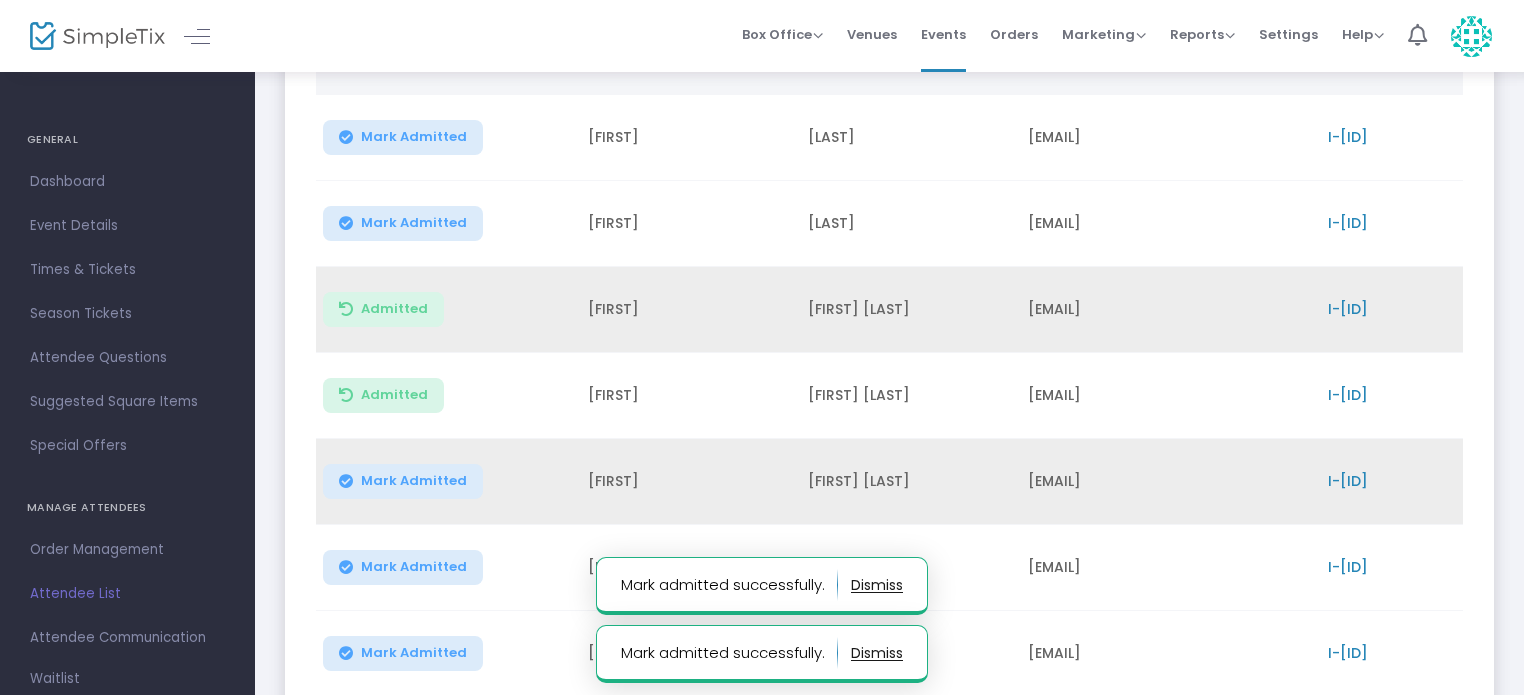 click on "Mark Admitted" 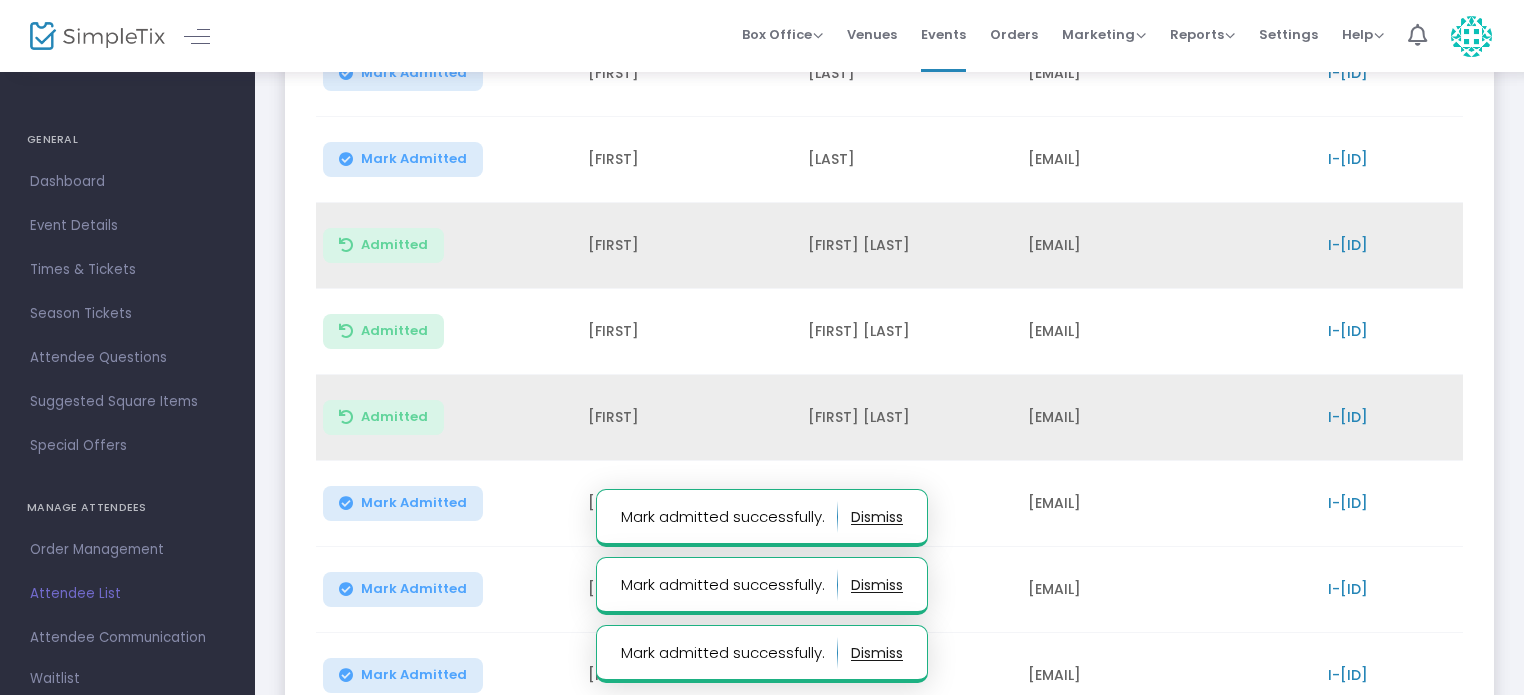 scroll, scrollTop: 500, scrollLeft: 0, axis: vertical 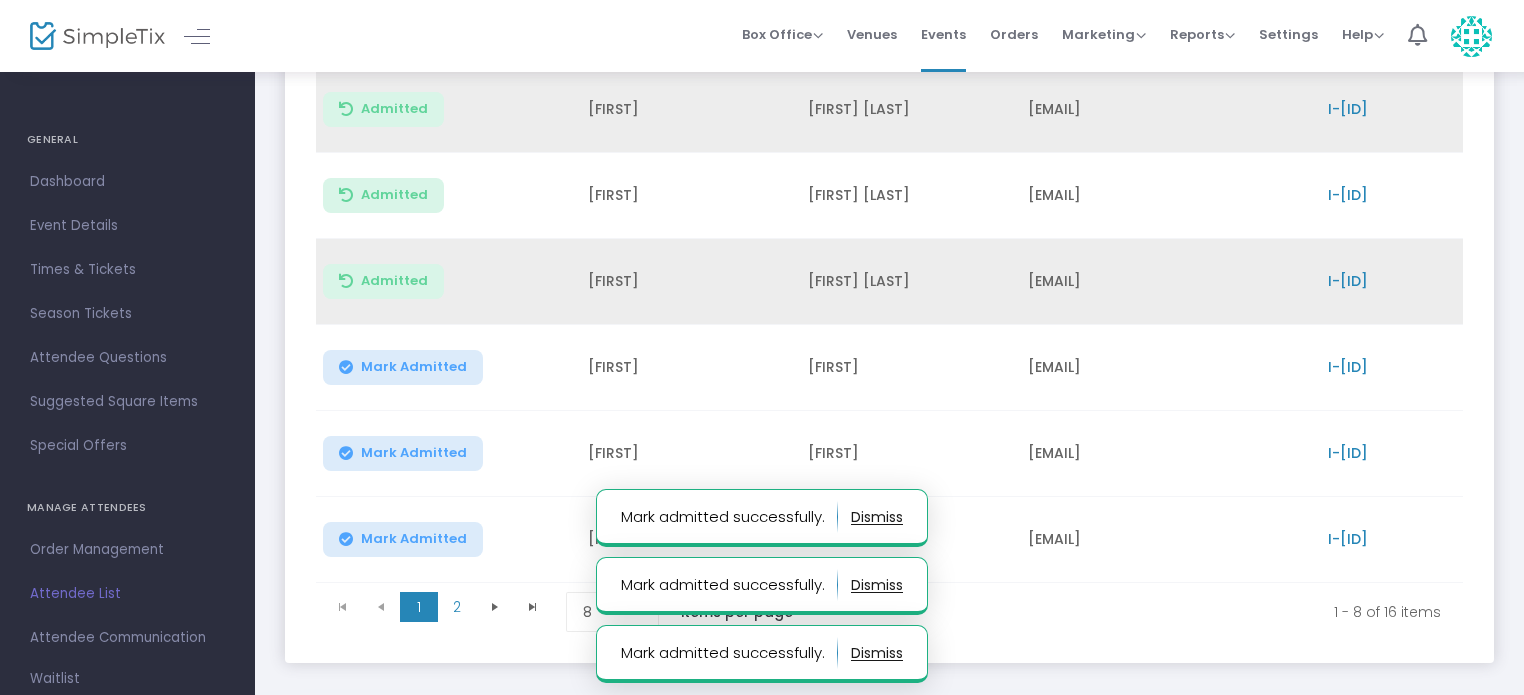 click on "Mark Admitted" 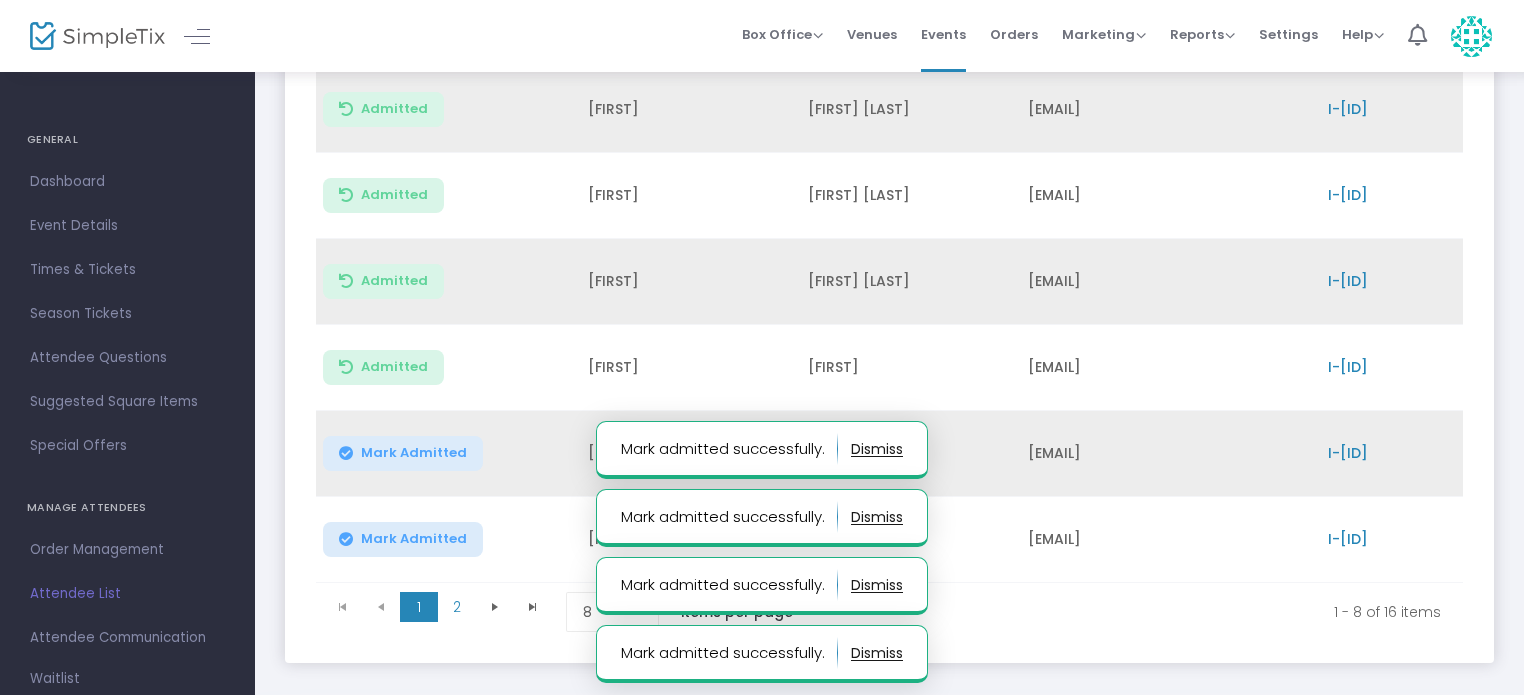 click 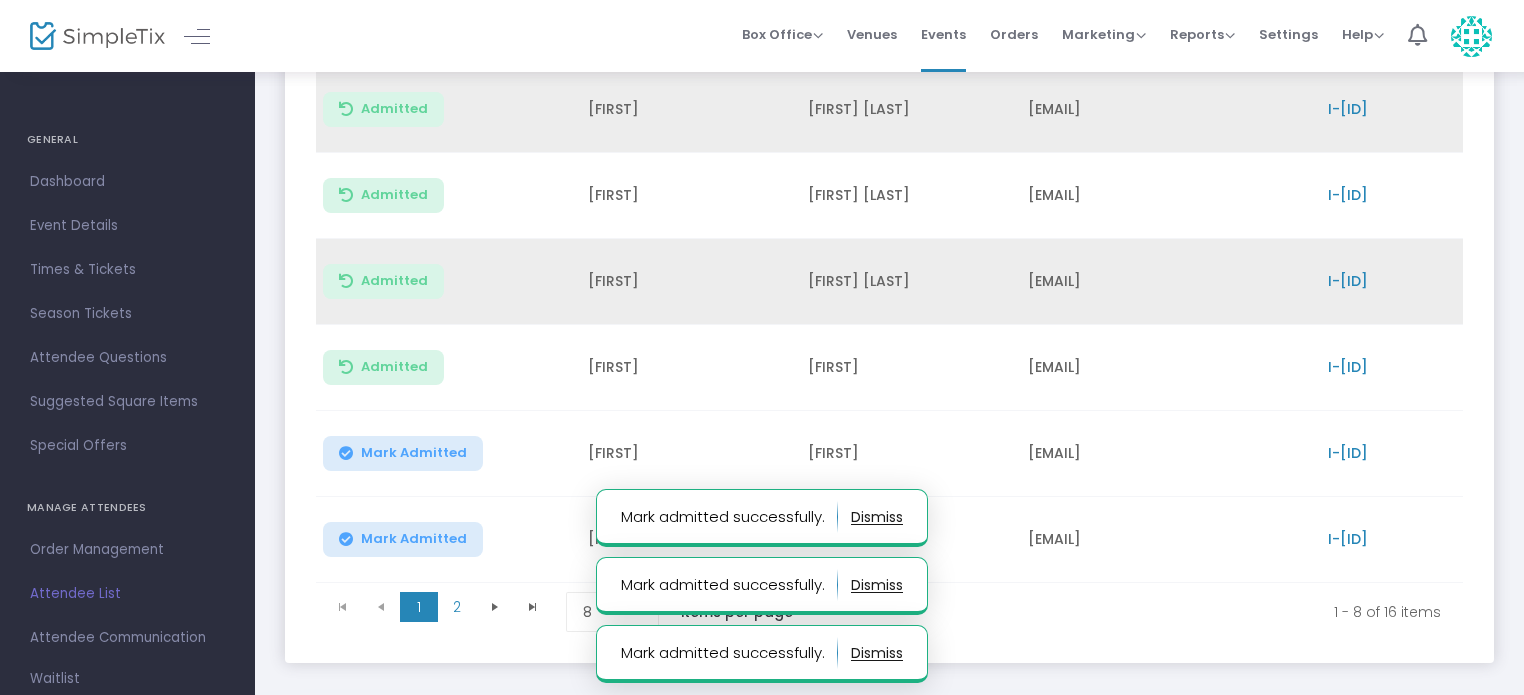 click on "Mark Admitted" 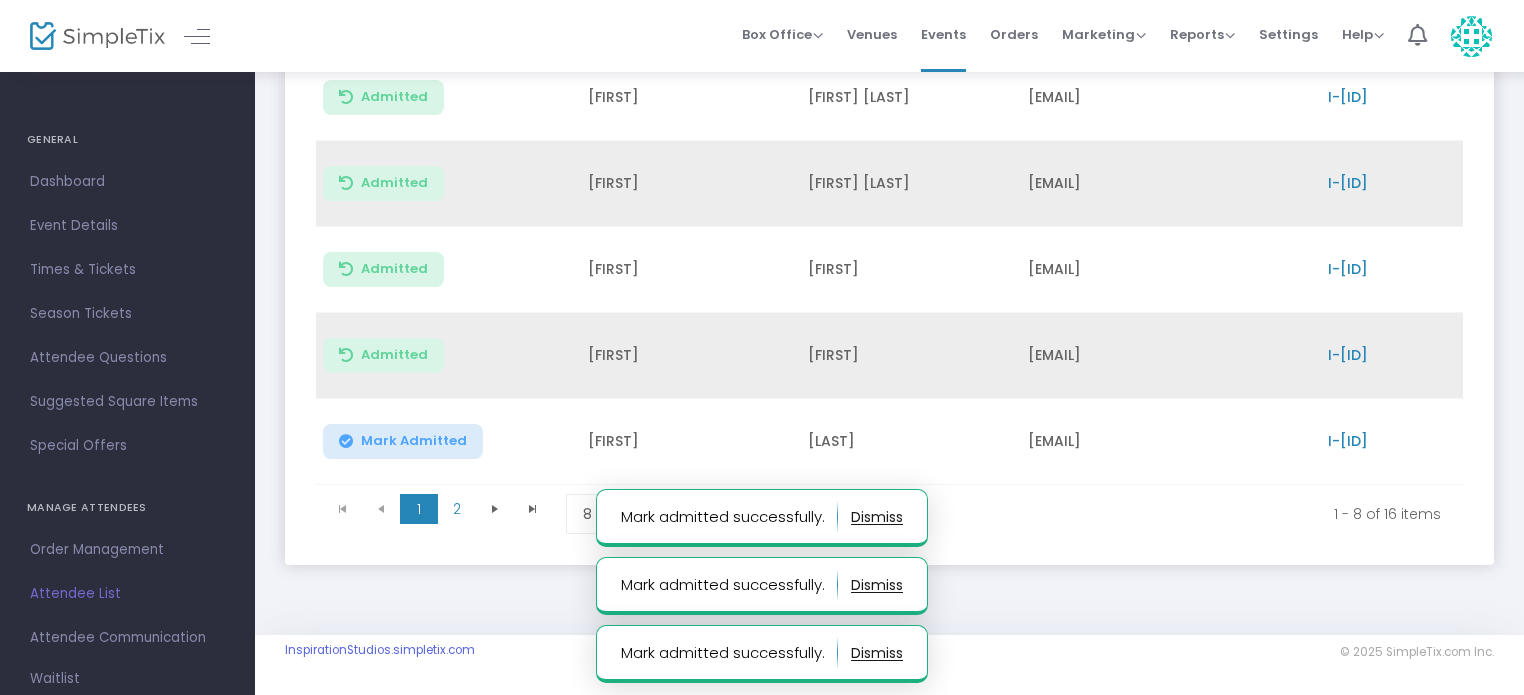 scroll, scrollTop: 608, scrollLeft: 0, axis: vertical 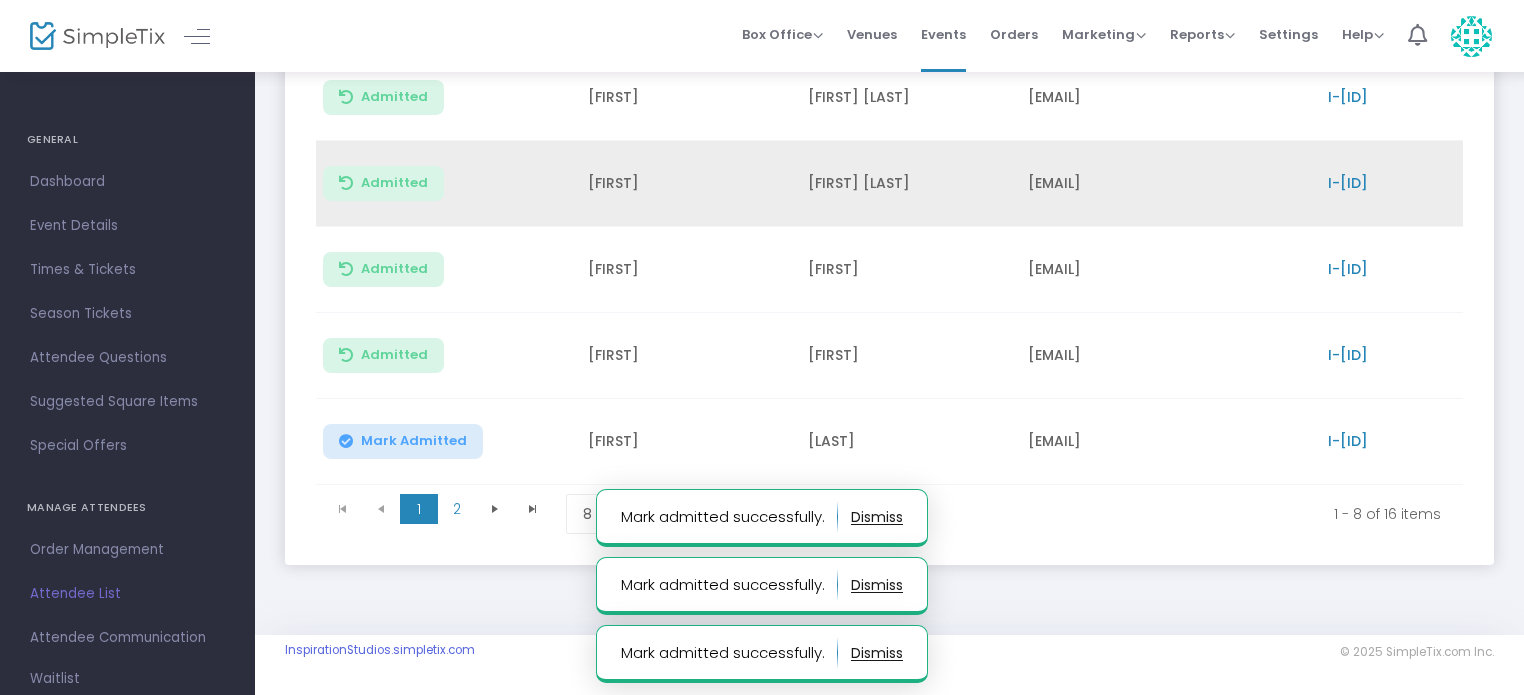 click on "Mark Admitted" 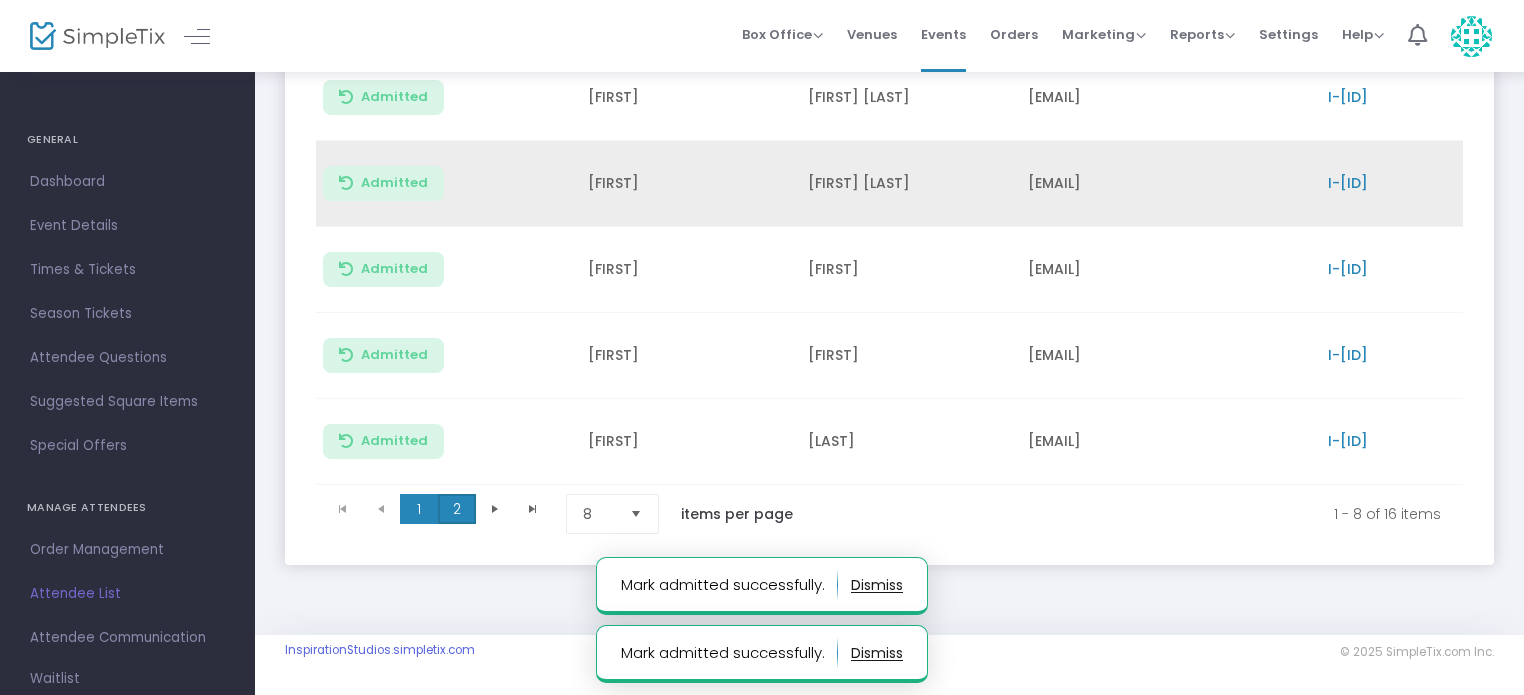 click on "2" 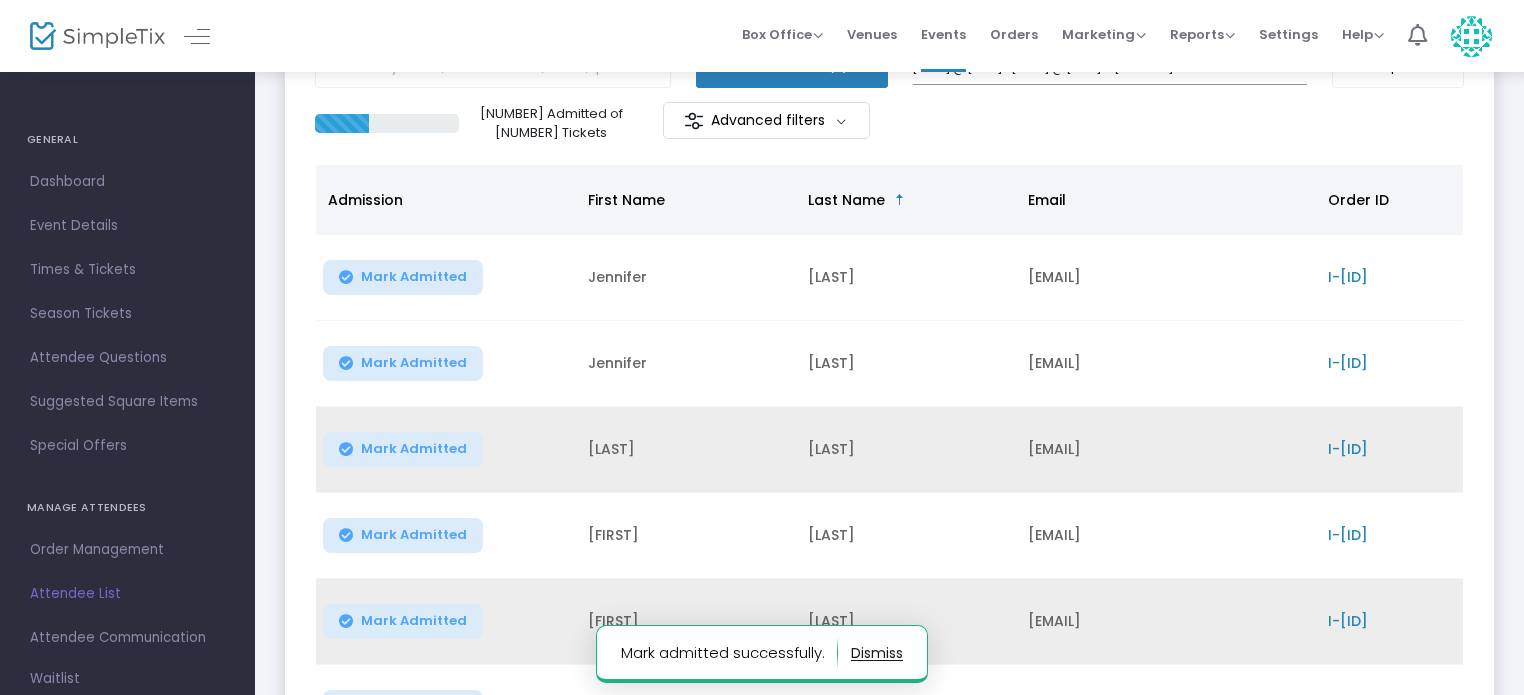 scroll, scrollTop: 8, scrollLeft: 0, axis: vertical 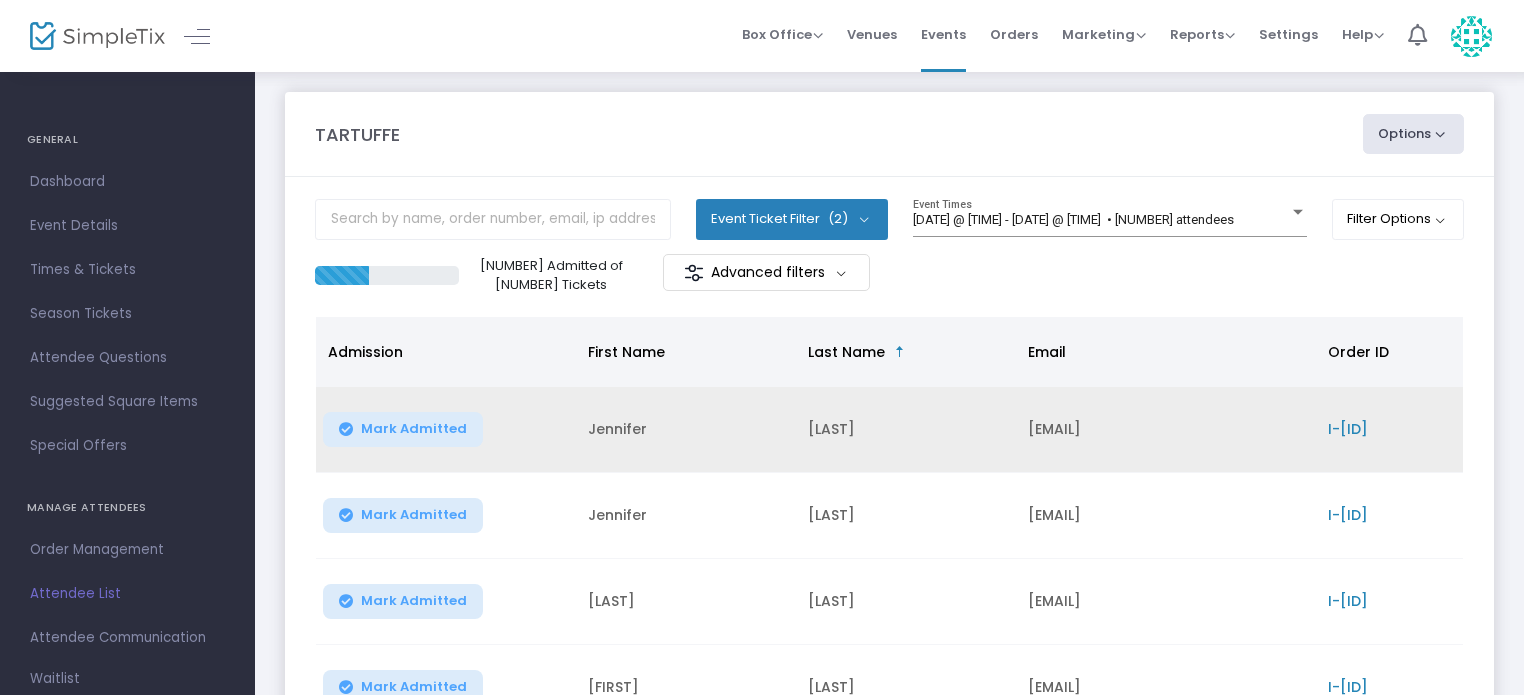 click on "Mark Admitted" 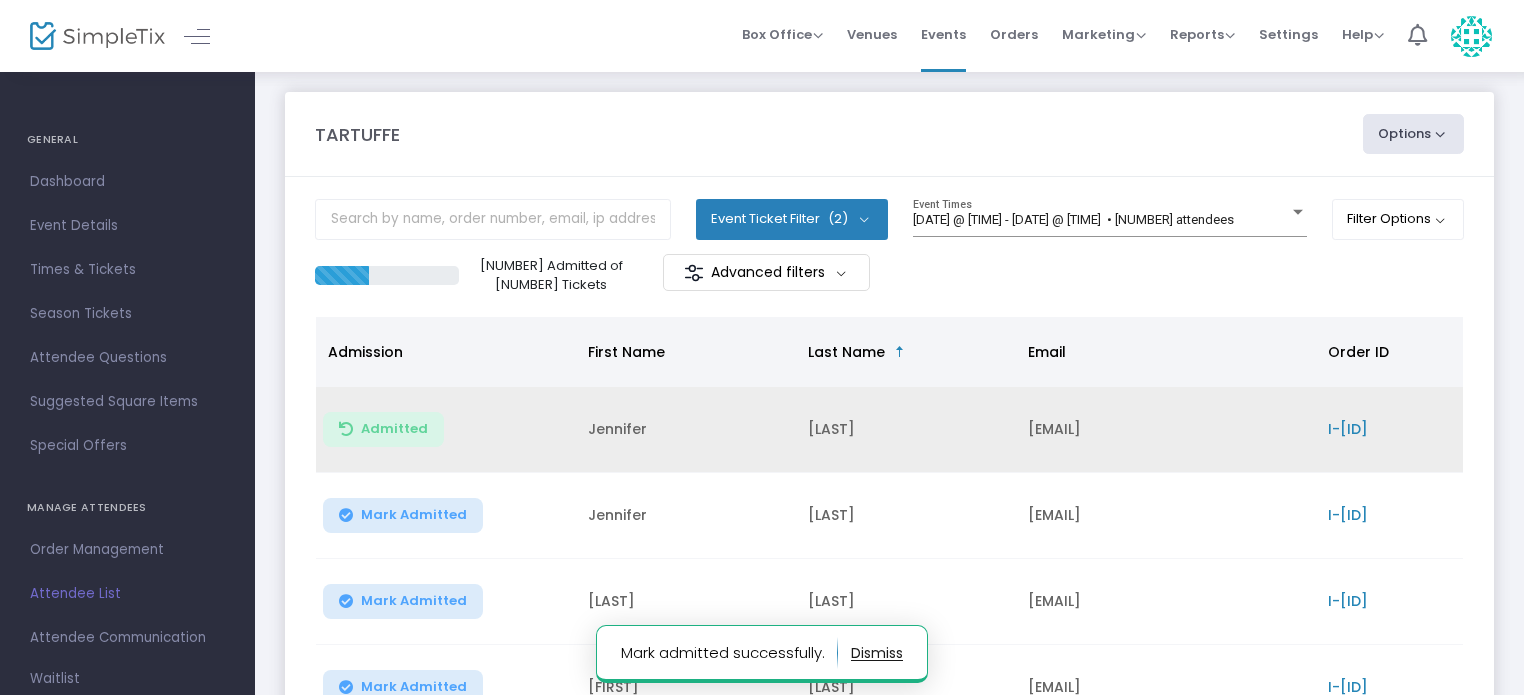 click 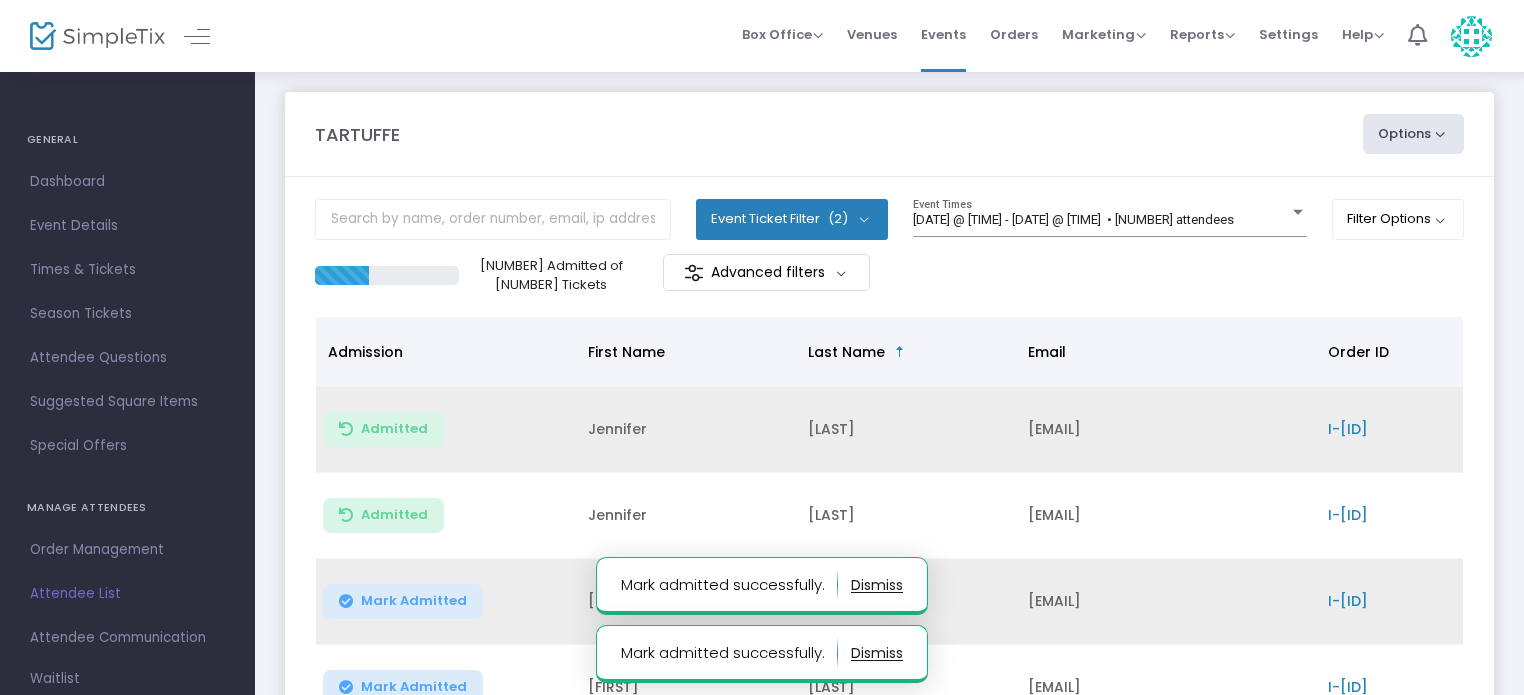 click on "Mark Admitted" 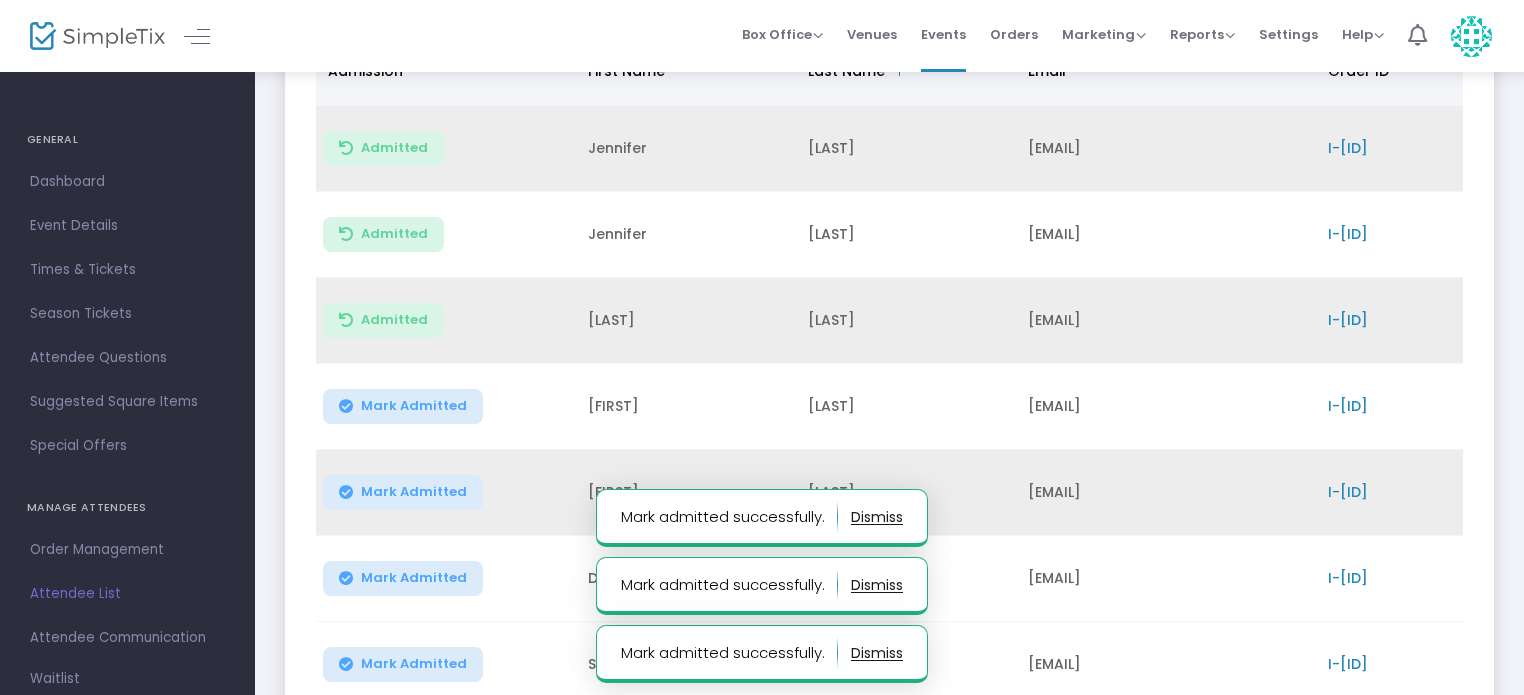 scroll, scrollTop: 308, scrollLeft: 0, axis: vertical 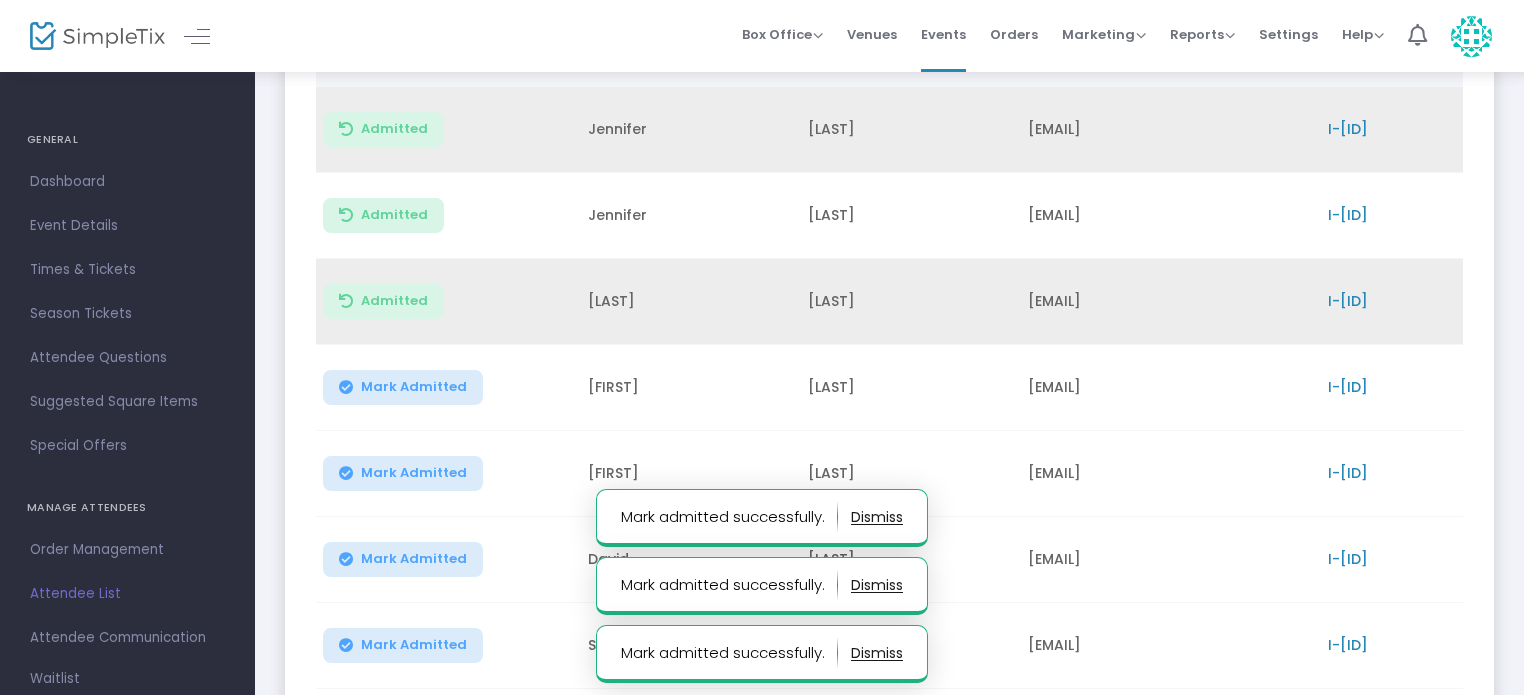 click 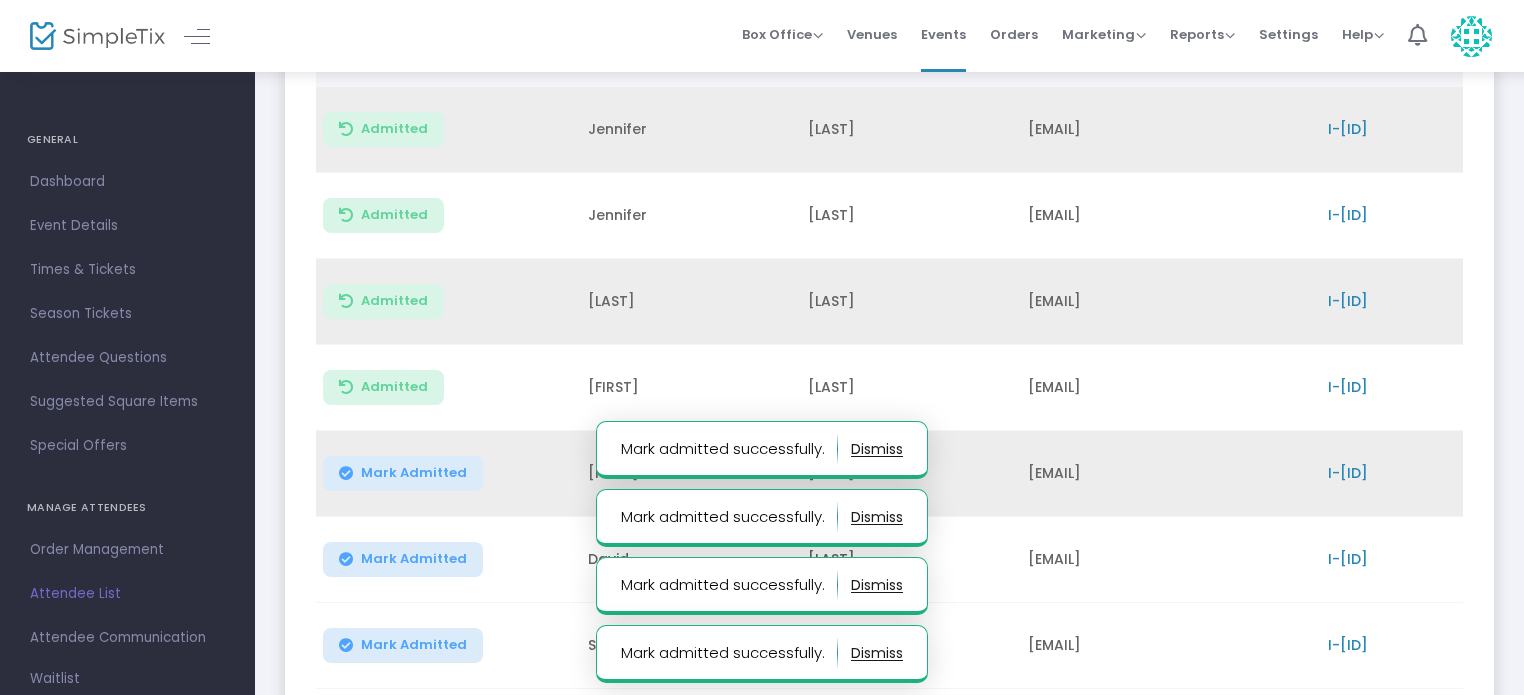 click 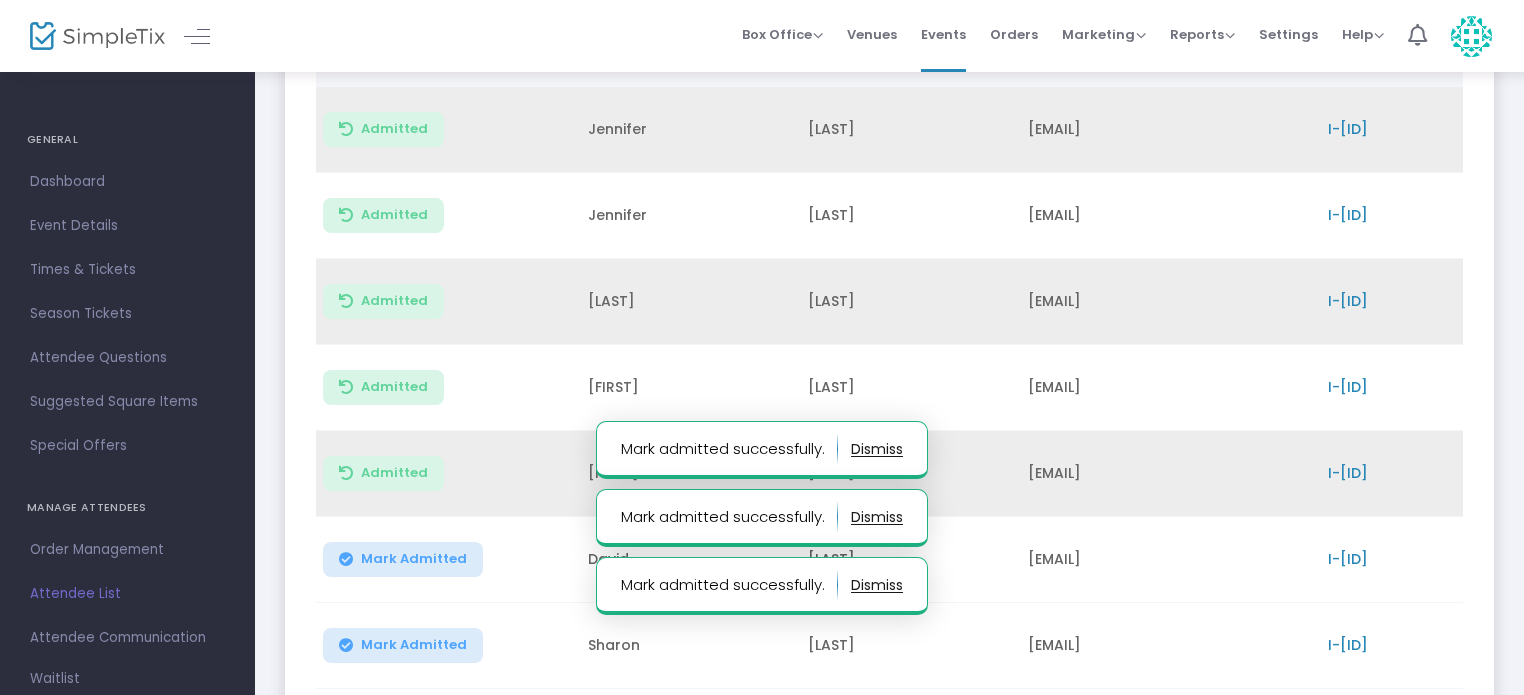 click 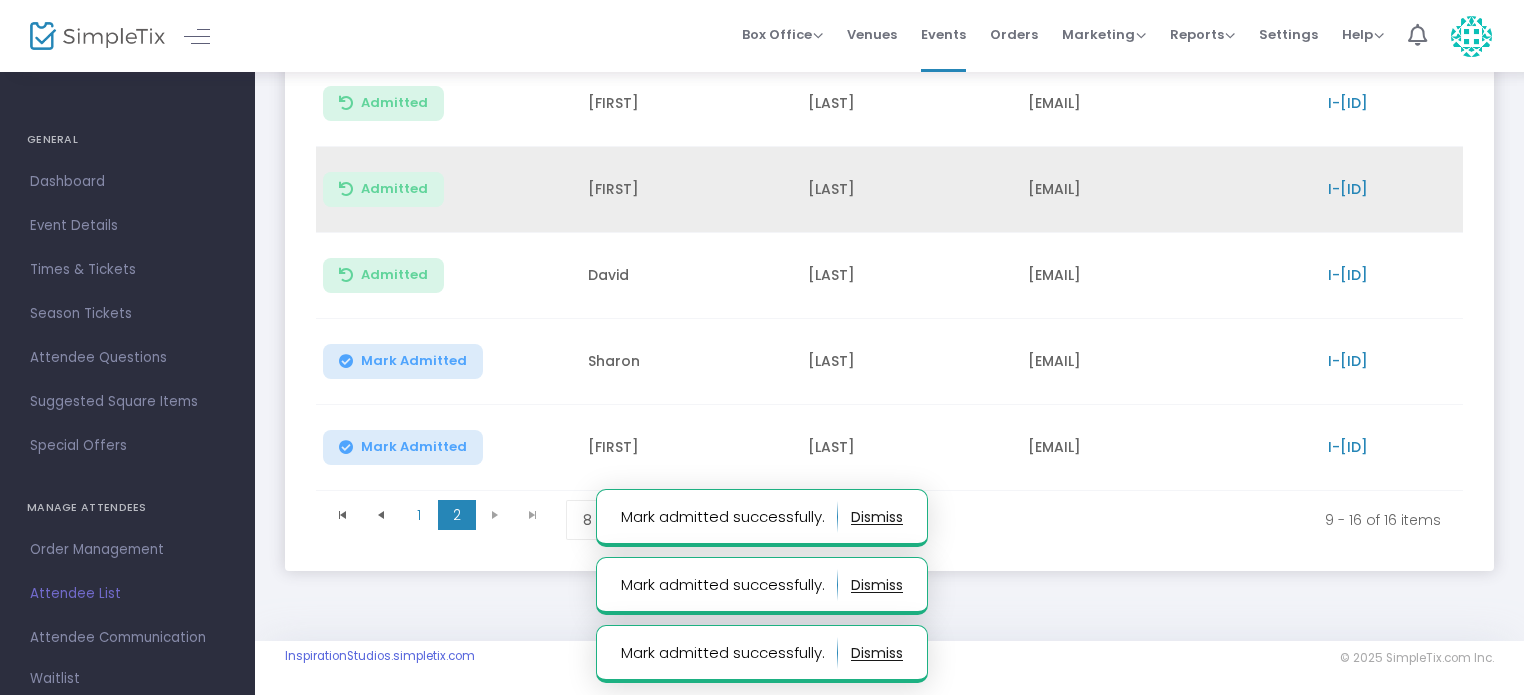scroll, scrollTop: 608, scrollLeft: 0, axis: vertical 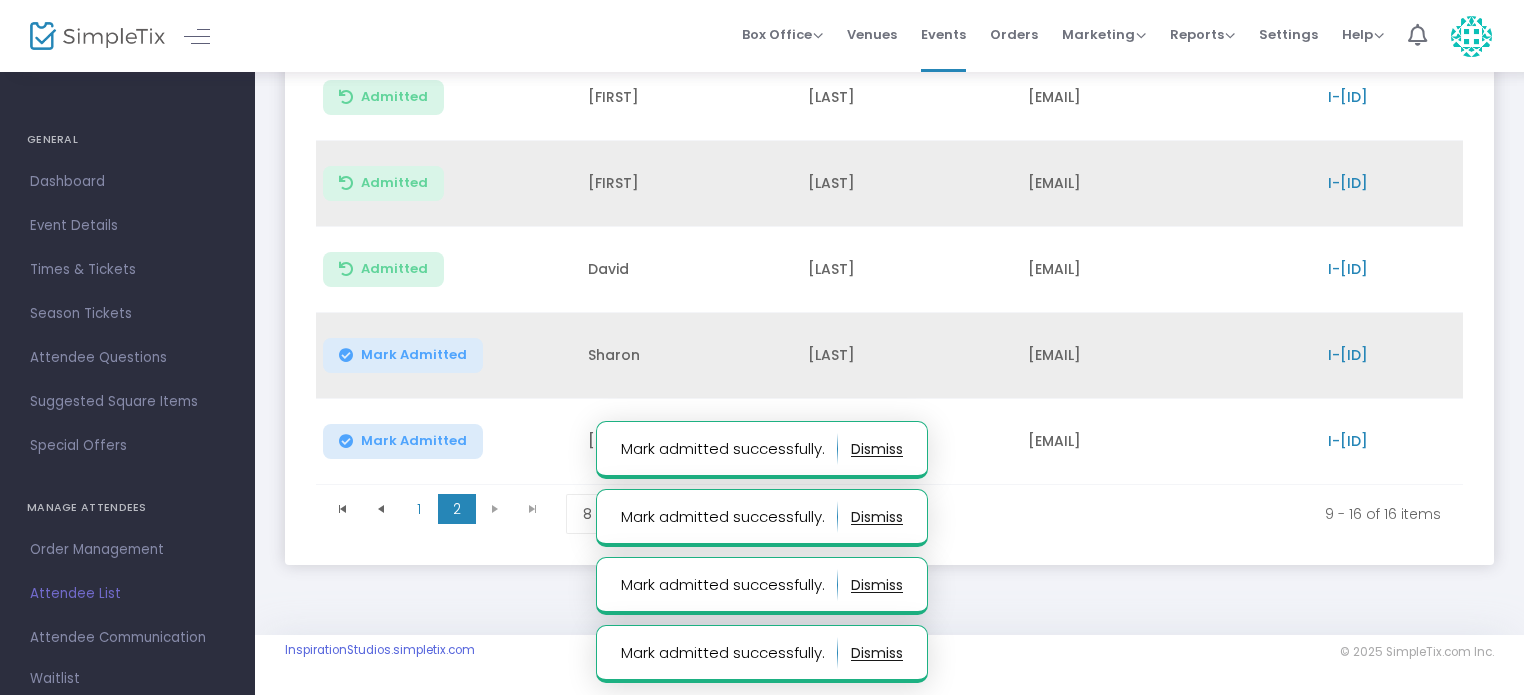 click 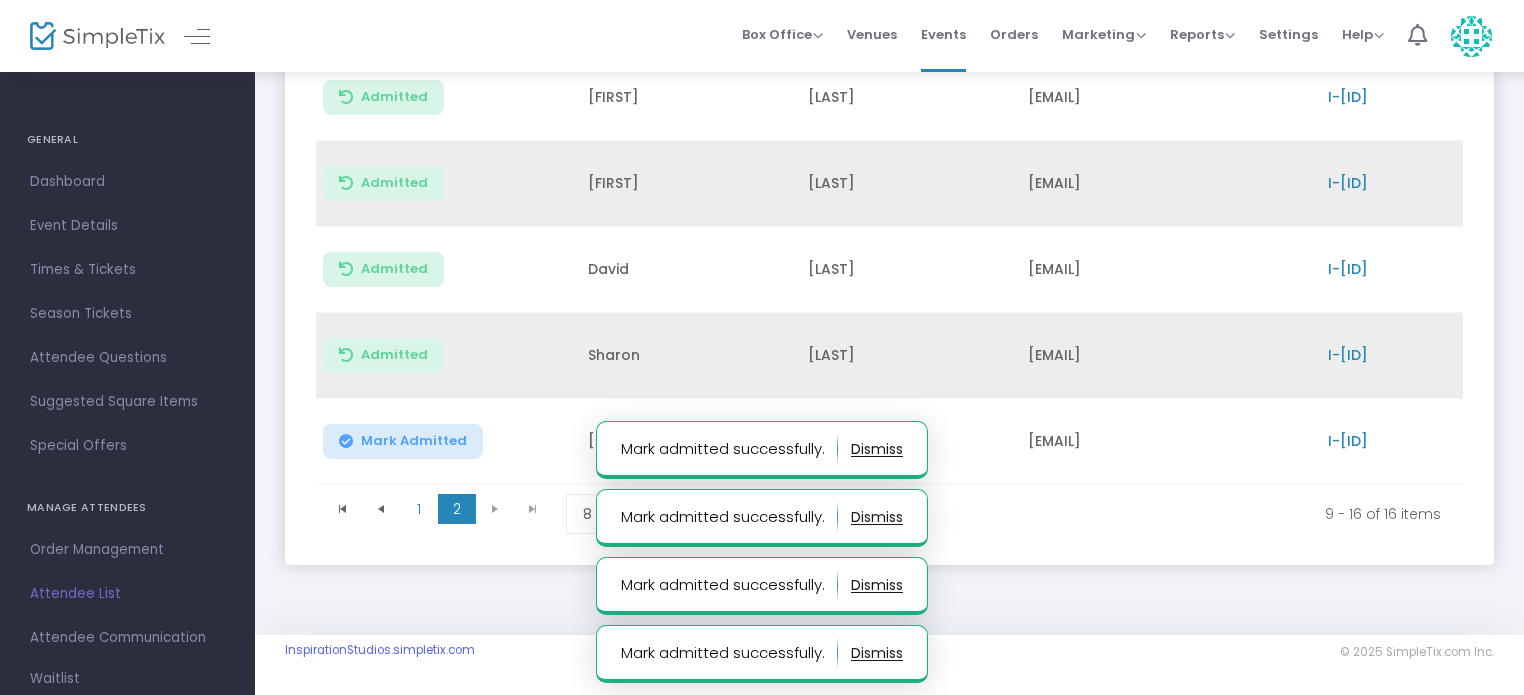 click 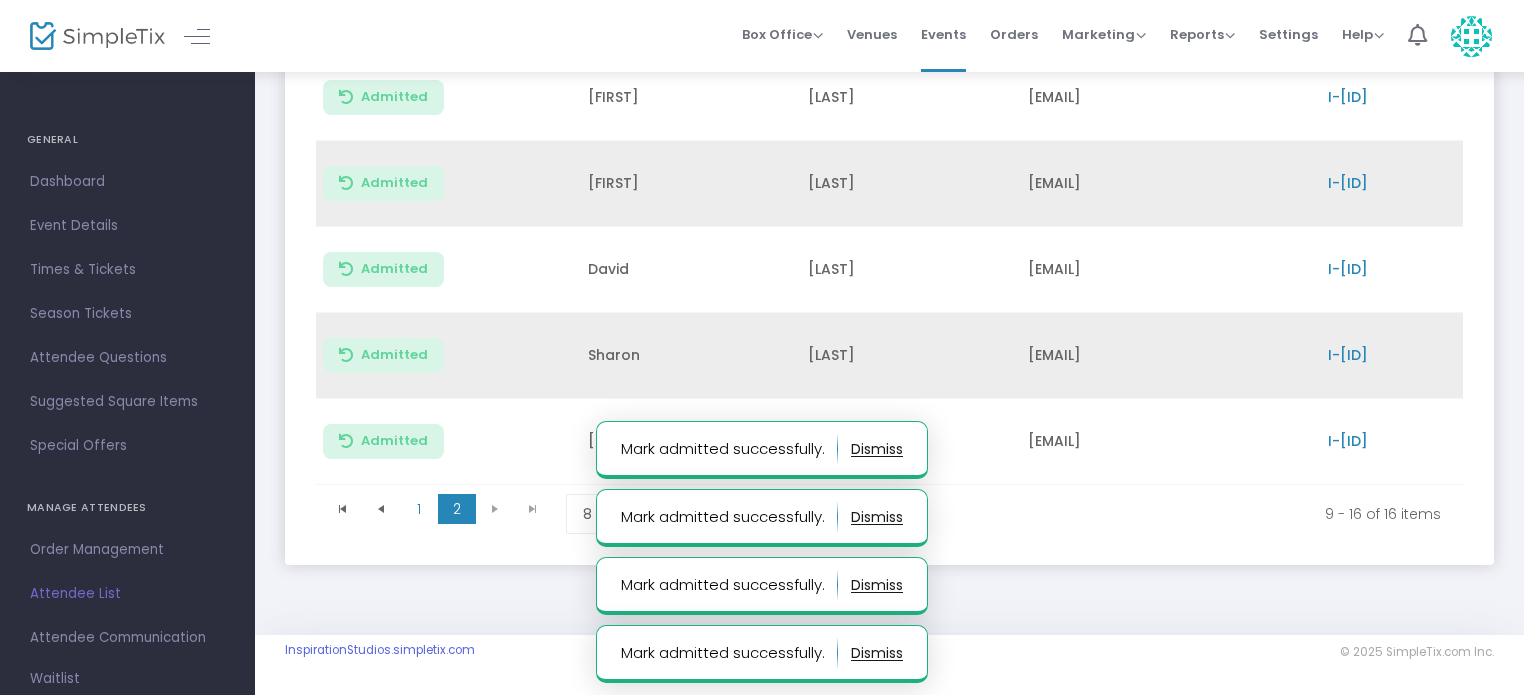 click 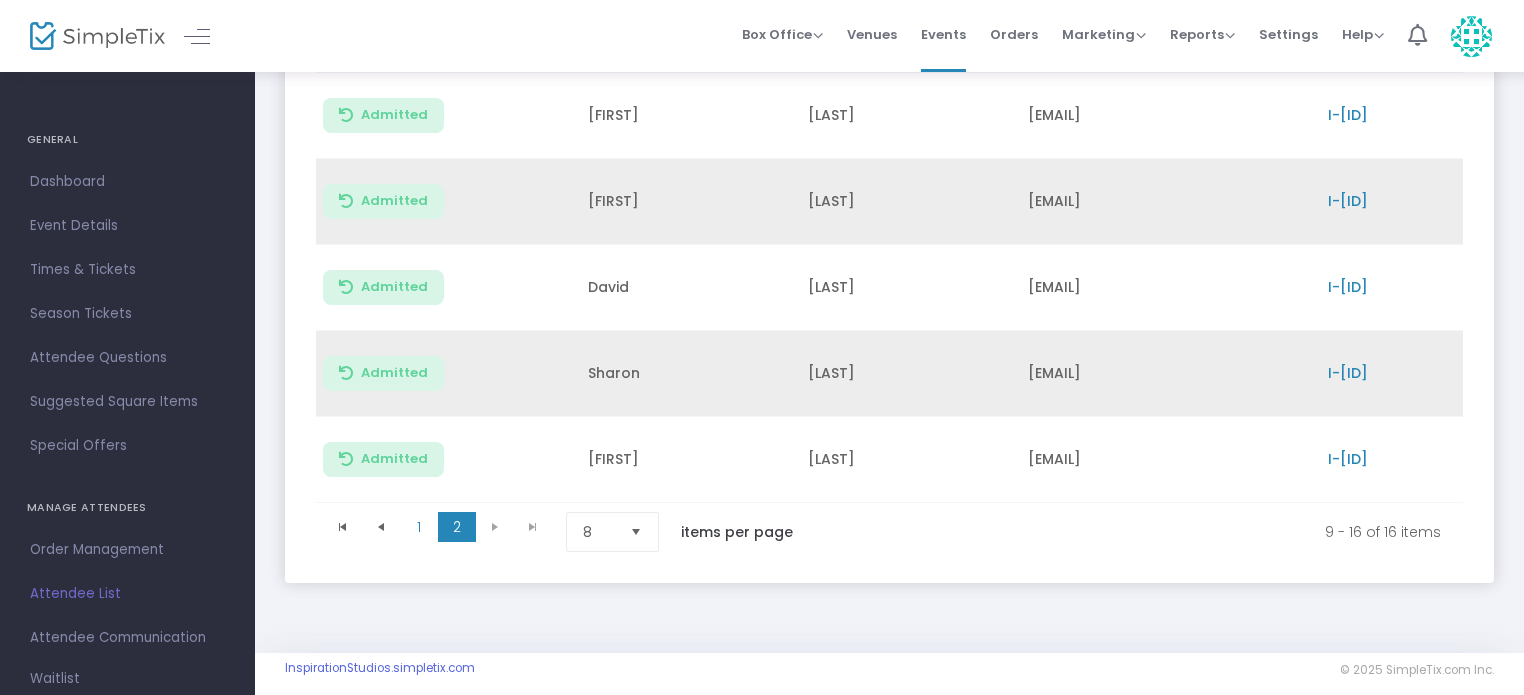 scroll, scrollTop: 608, scrollLeft: 0, axis: vertical 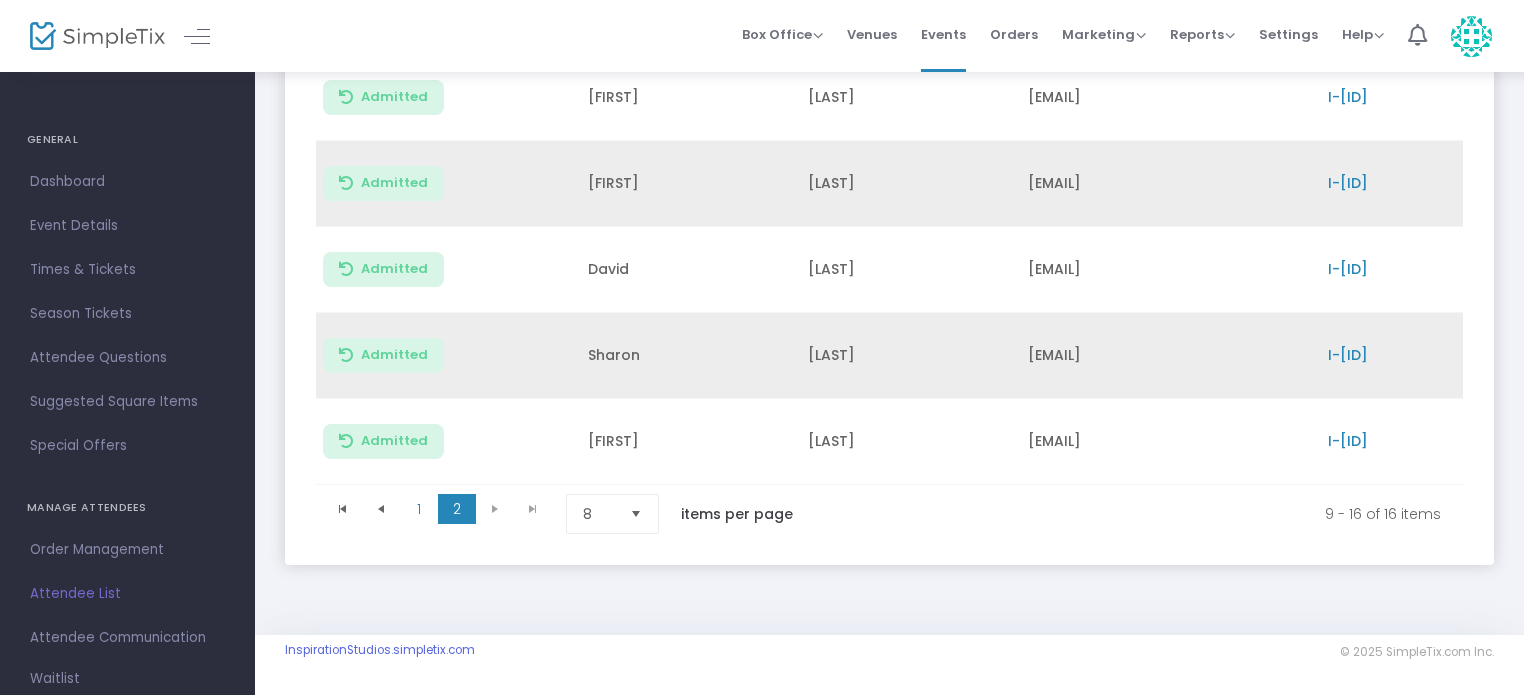 click 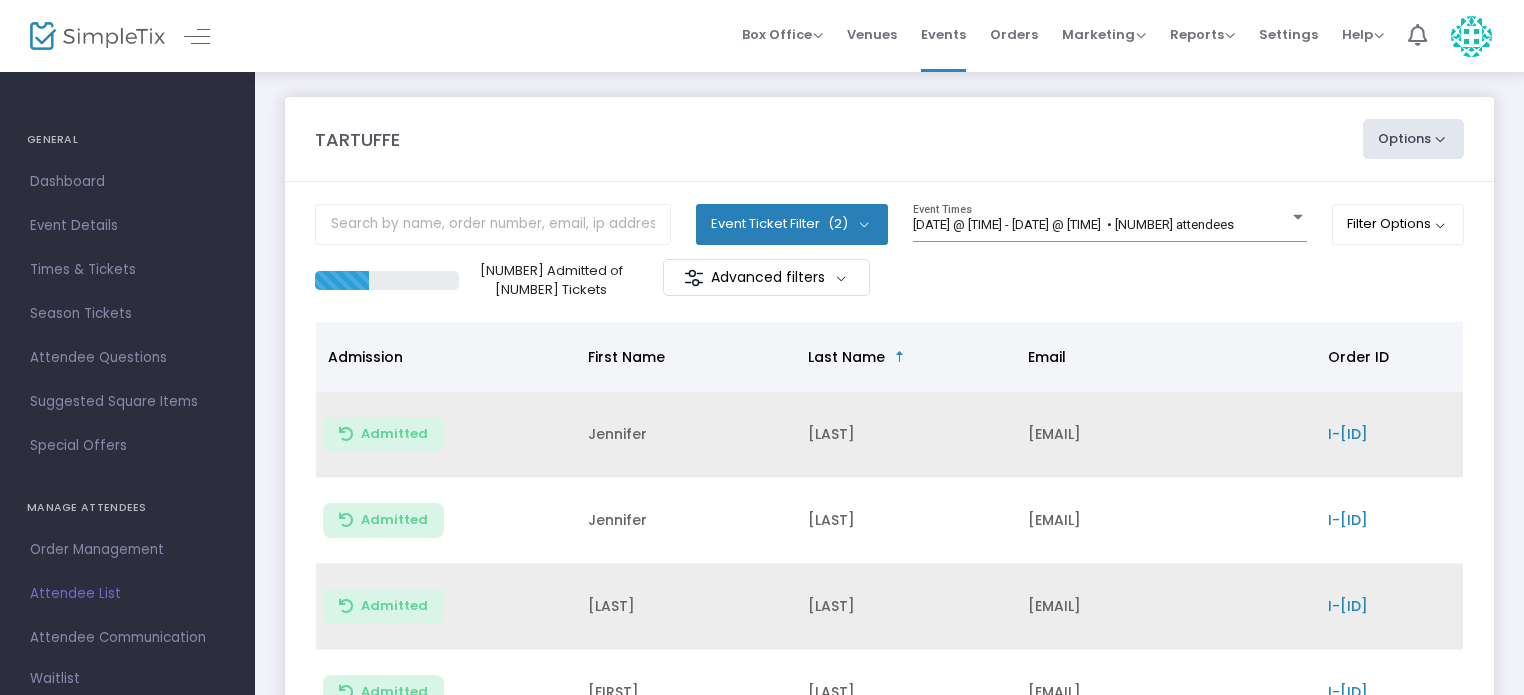 scroll, scrollTop: 0, scrollLeft: 0, axis: both 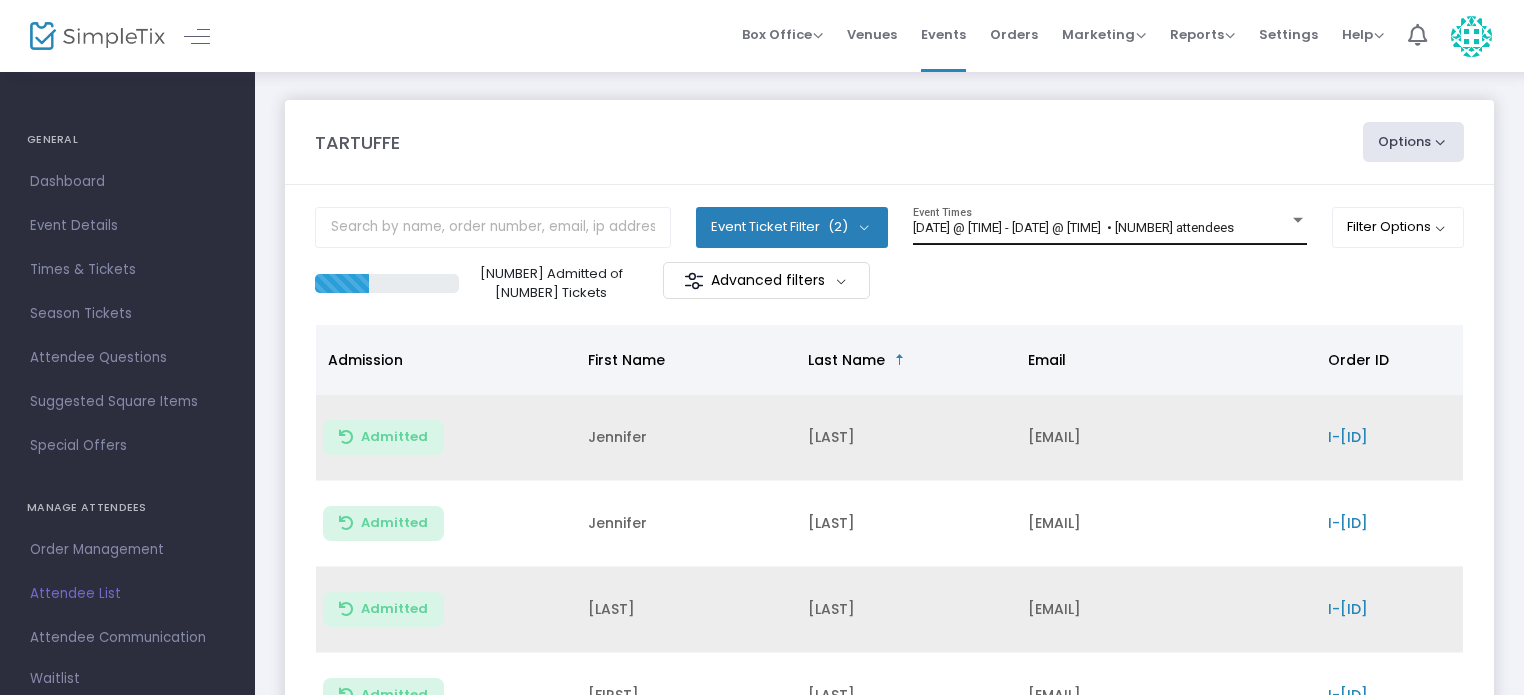 click on "[DATE] @ [TIME] - [DATE] @ [TIME]   • [NUMBER] attendees" at bounding box center (1073, 227) 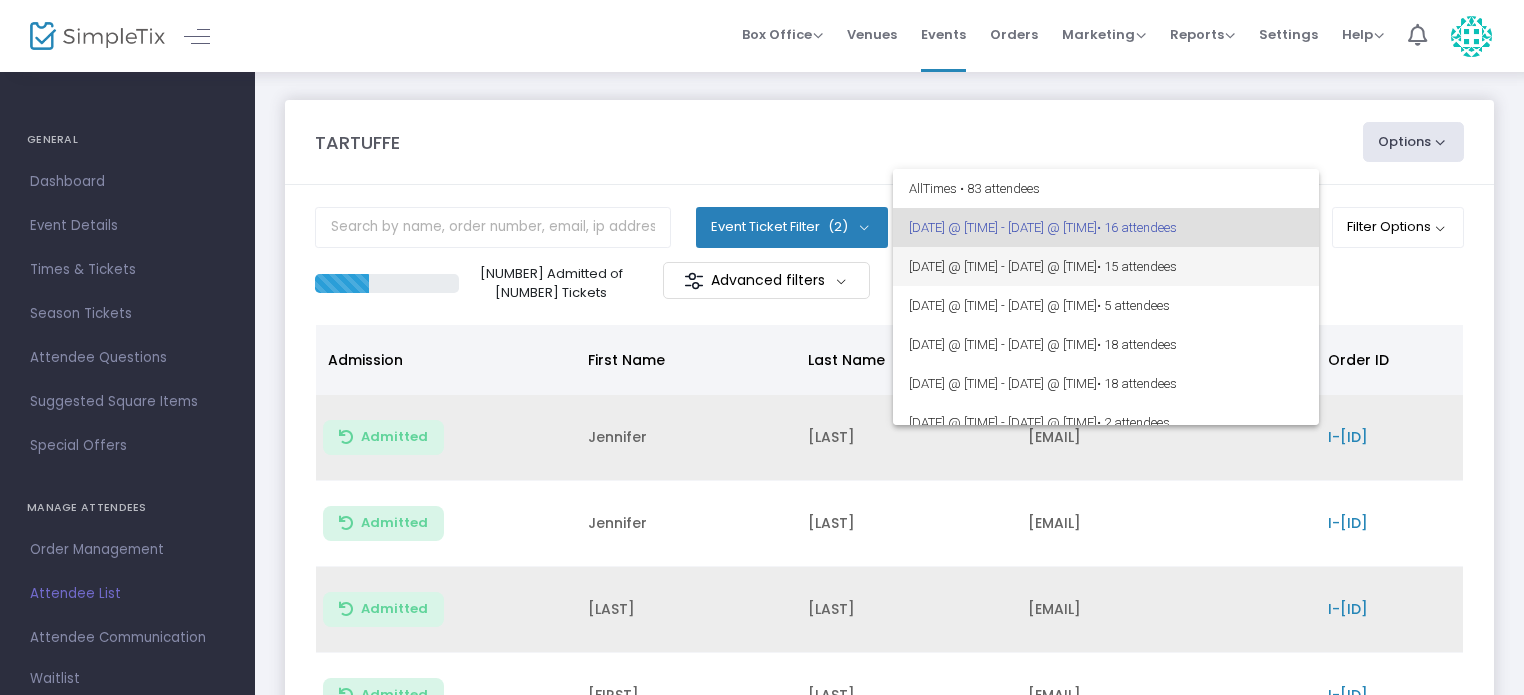 click on "[DATE] @ [TIME] - [DATE] @ [TIME]    • [NUMBER] attendees" at bounding box center (1106, 266) 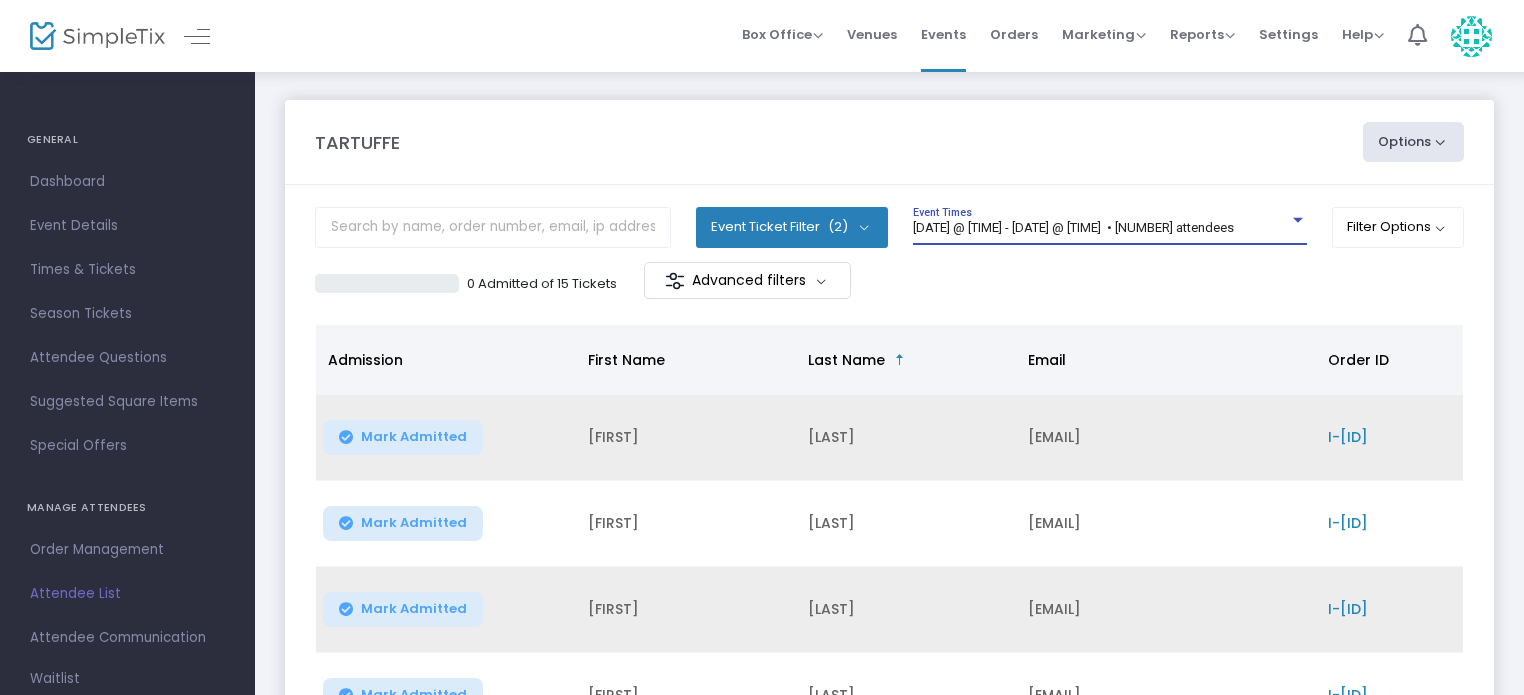 click on "Mark Admitted" 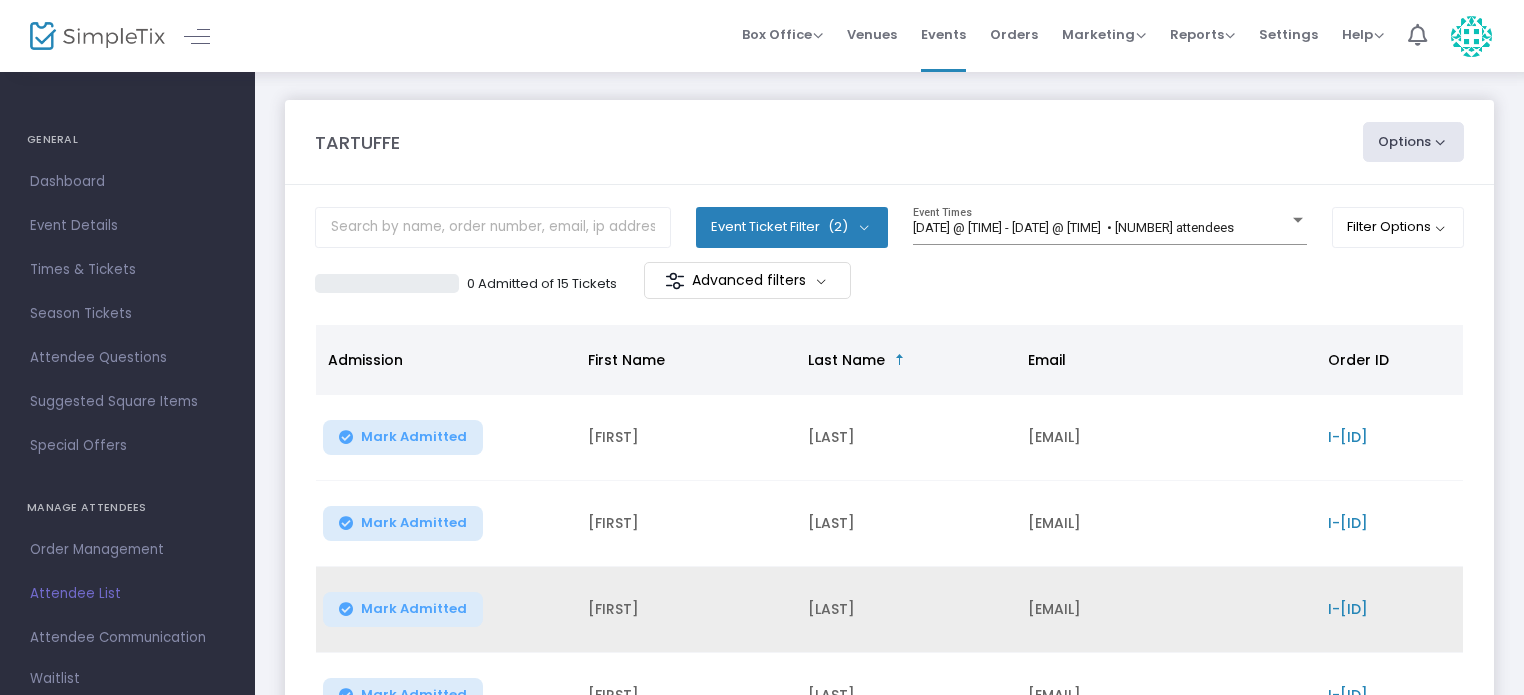 click 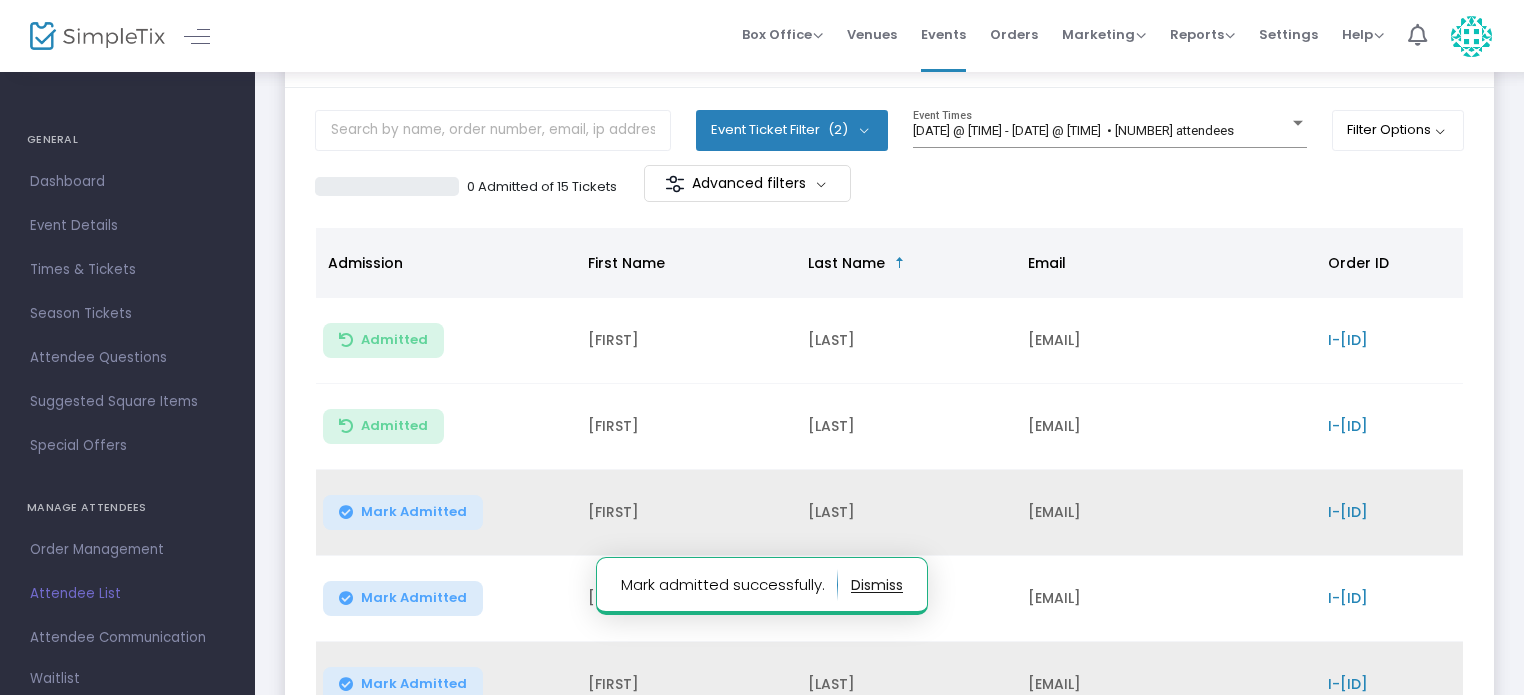 scroll, scrollTop: 200, scrollLeft: 0, axis: vertical 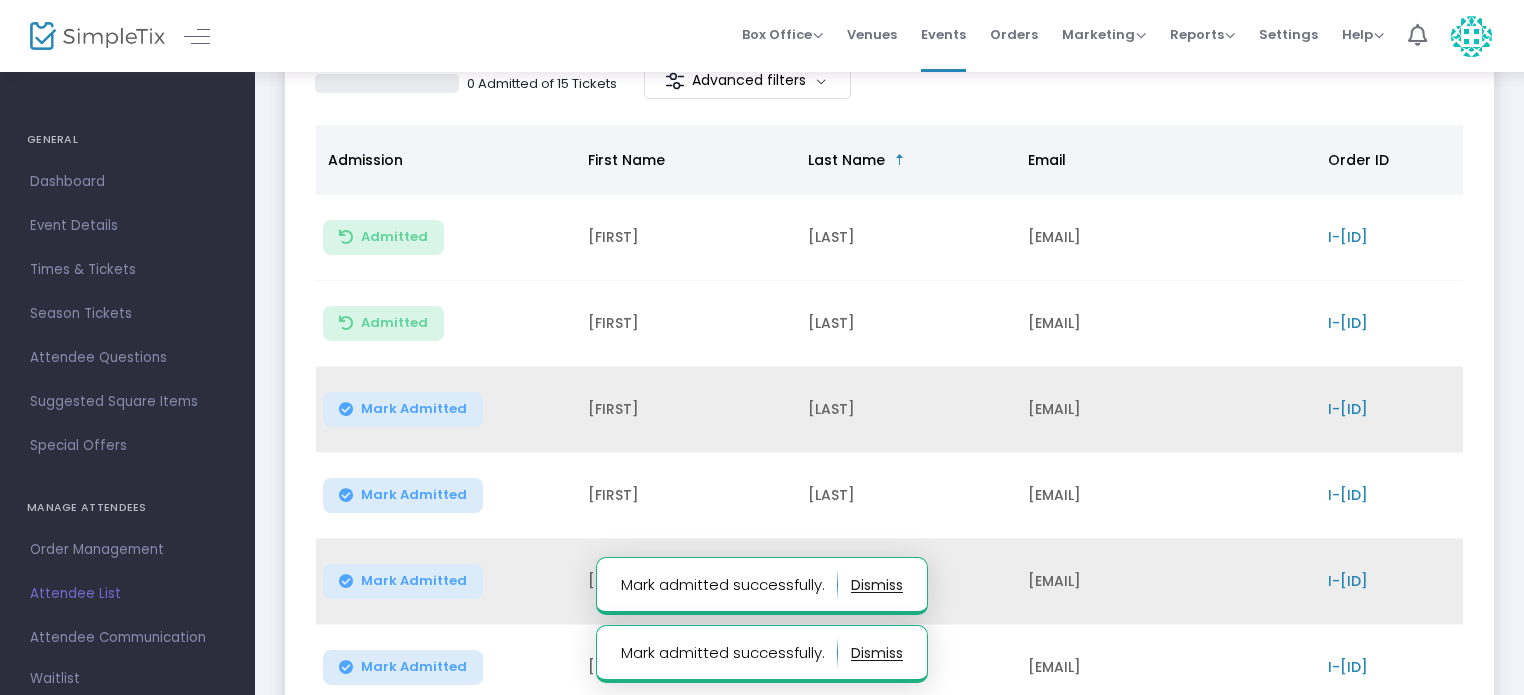 click on "Mark Admitted" 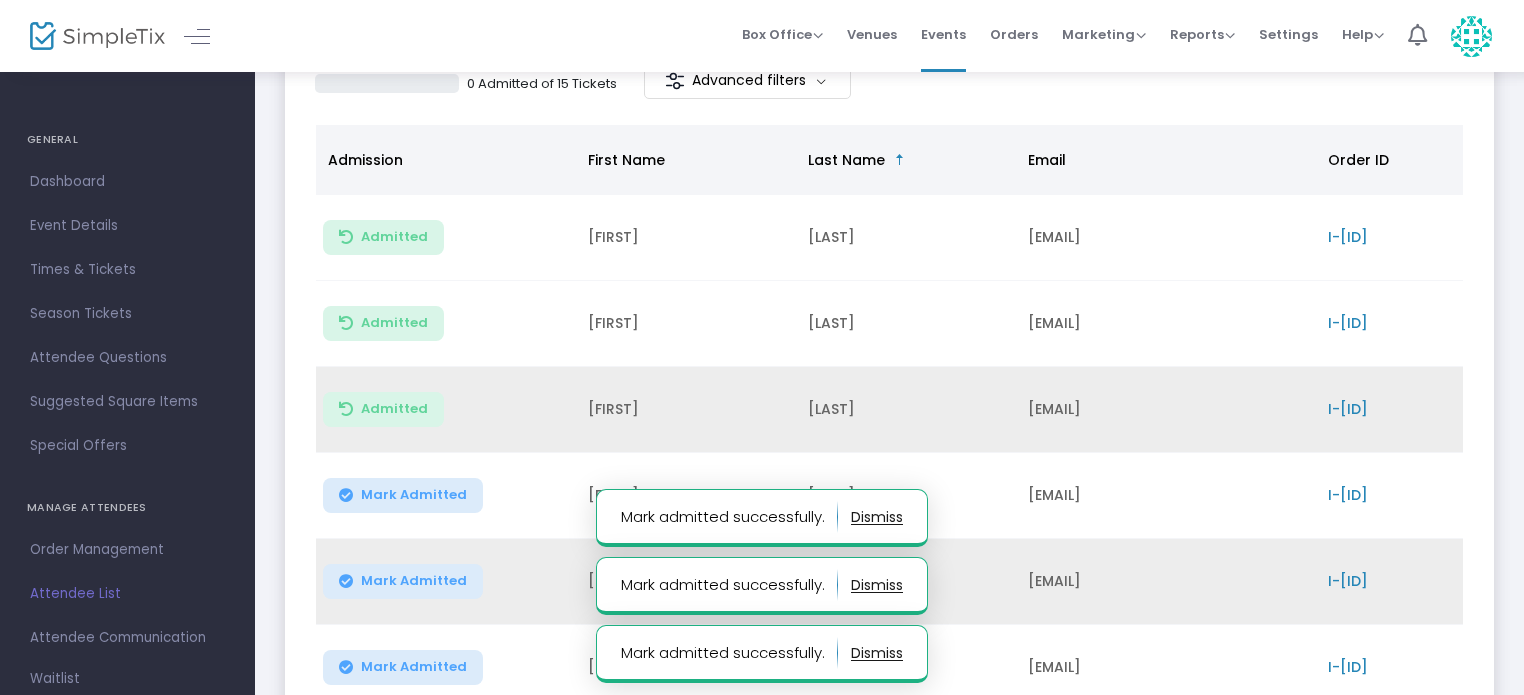 click on "Mark Admitted" 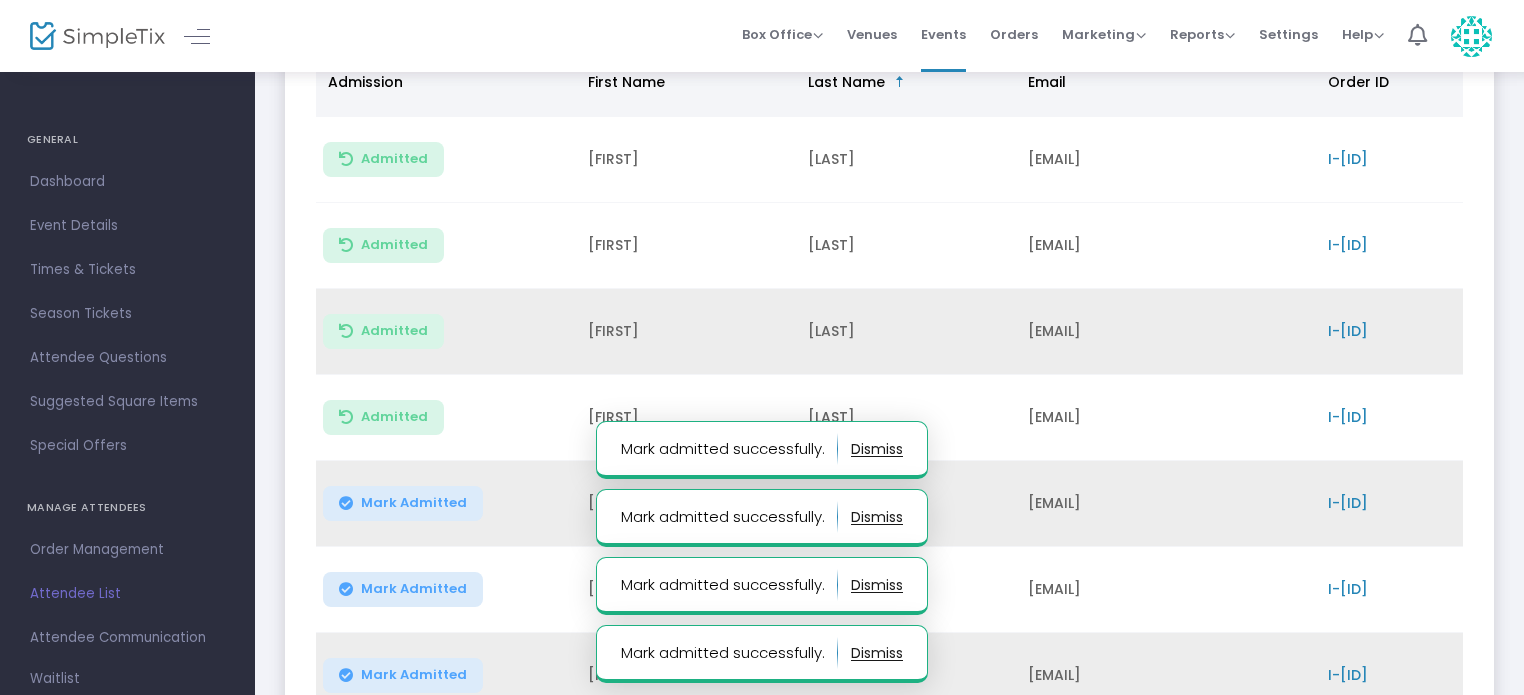 scroll, scrollTop: 400, scrollLeft: 0, axis: vertical 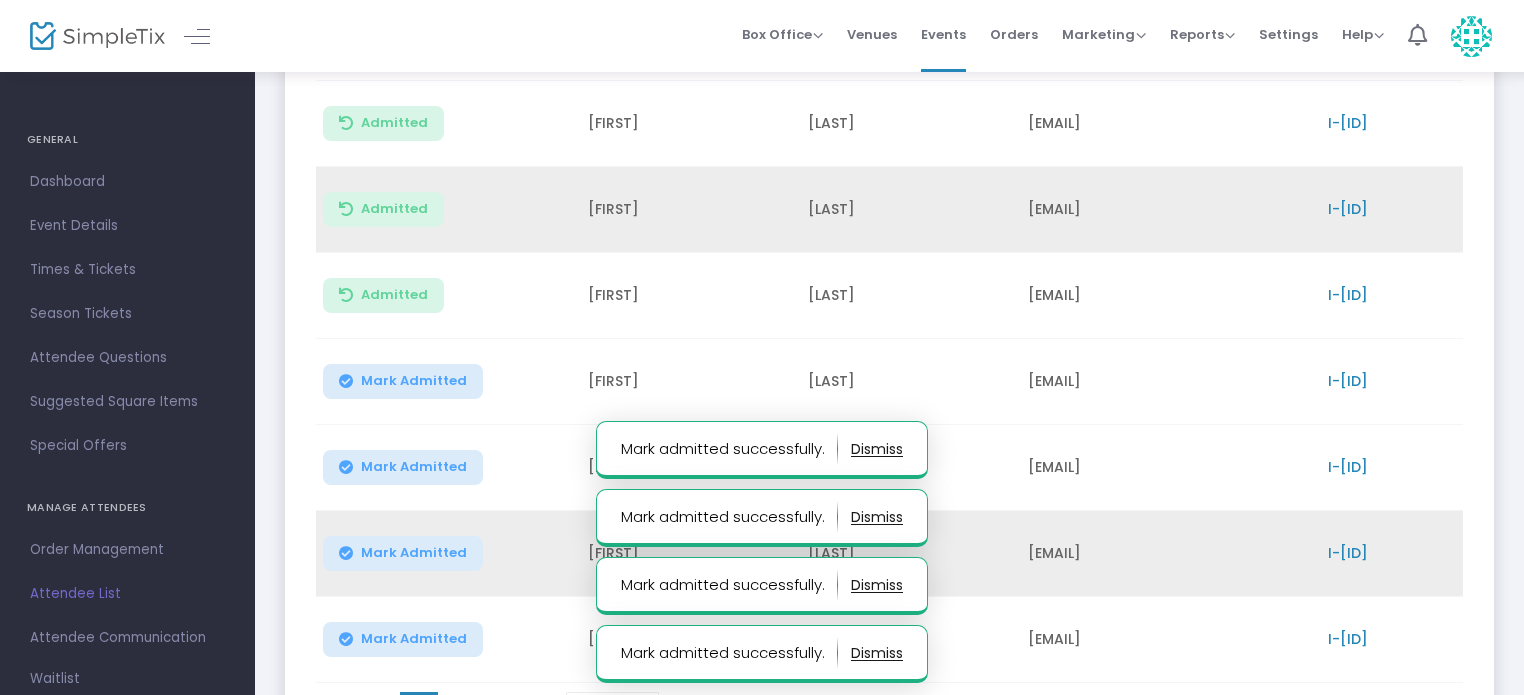 click on "Mark Admitted" 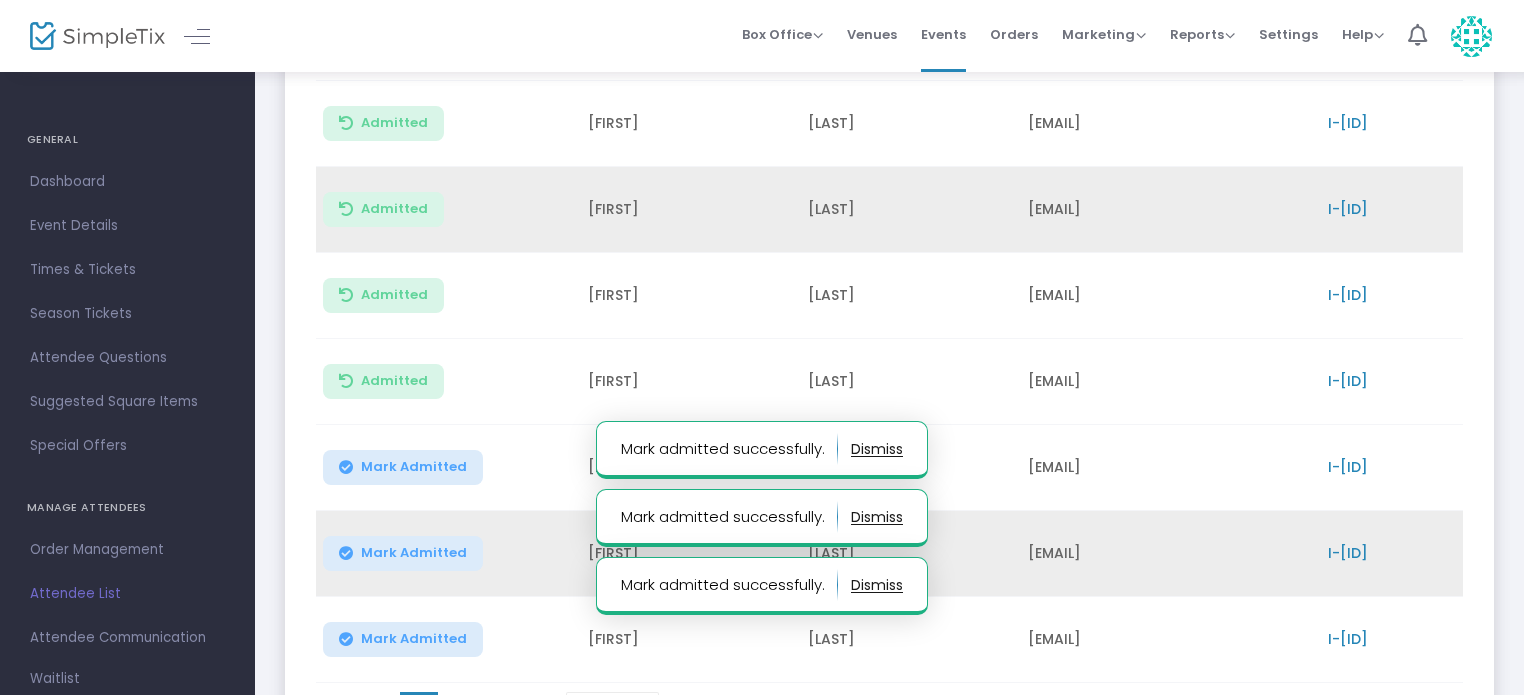 click on "Mark Admitted" 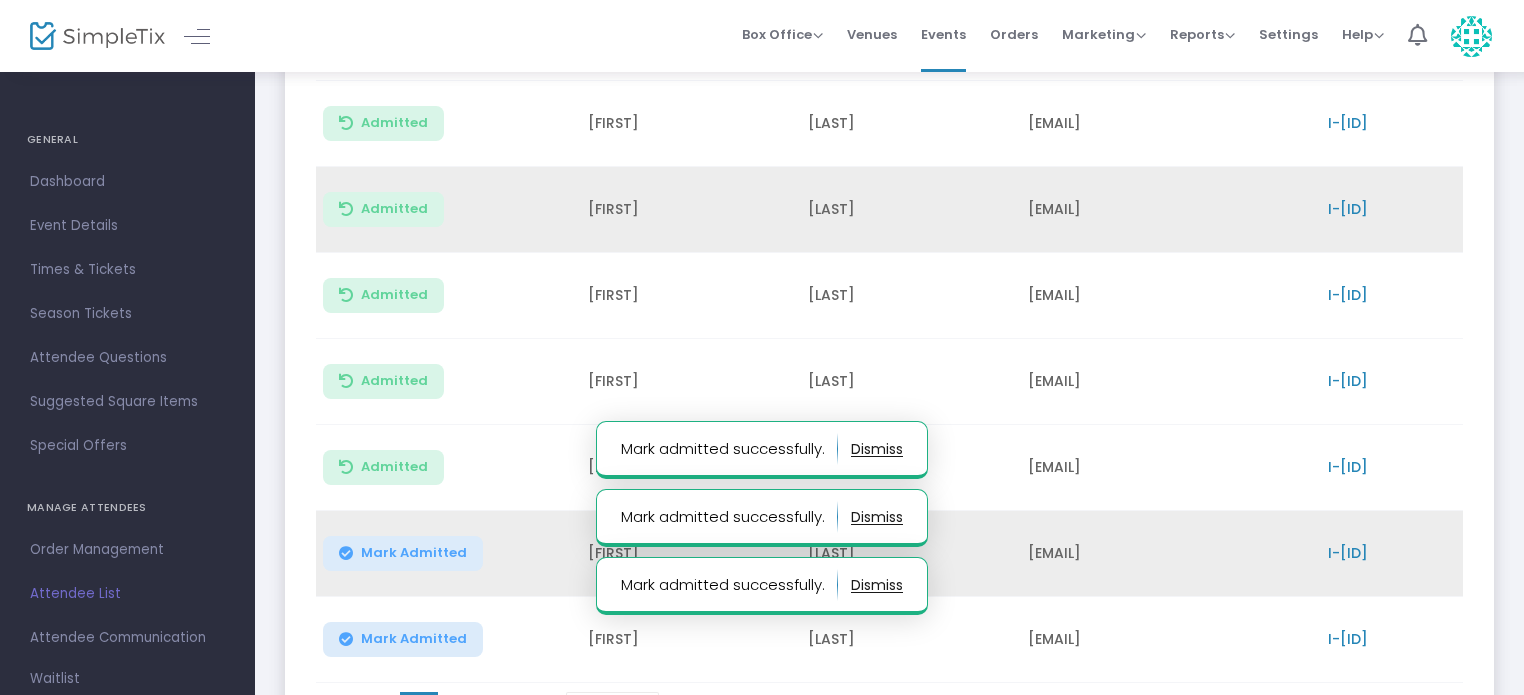 click on "Mark Admitted" 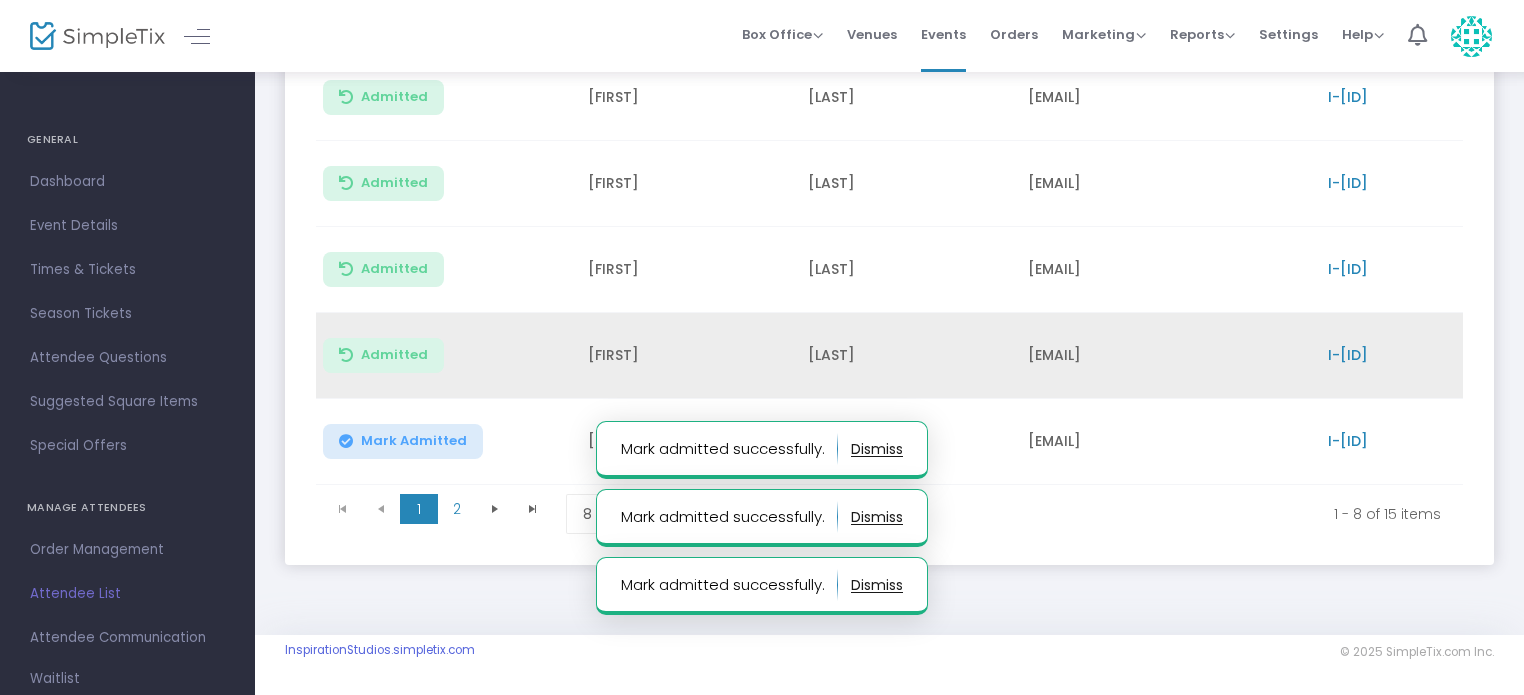 scroll, scrollTop: 600, scrollLeft: 0, axis: vertical 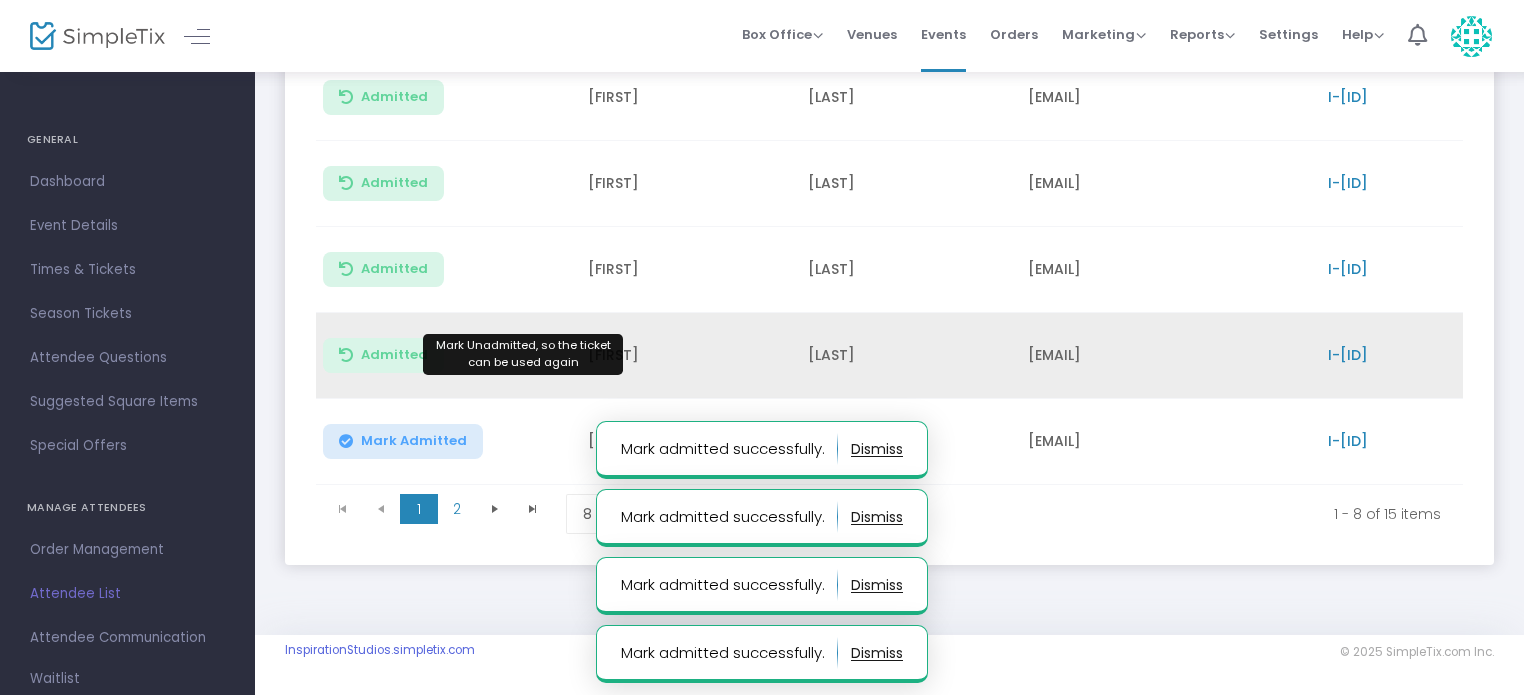 click on "Admitted" 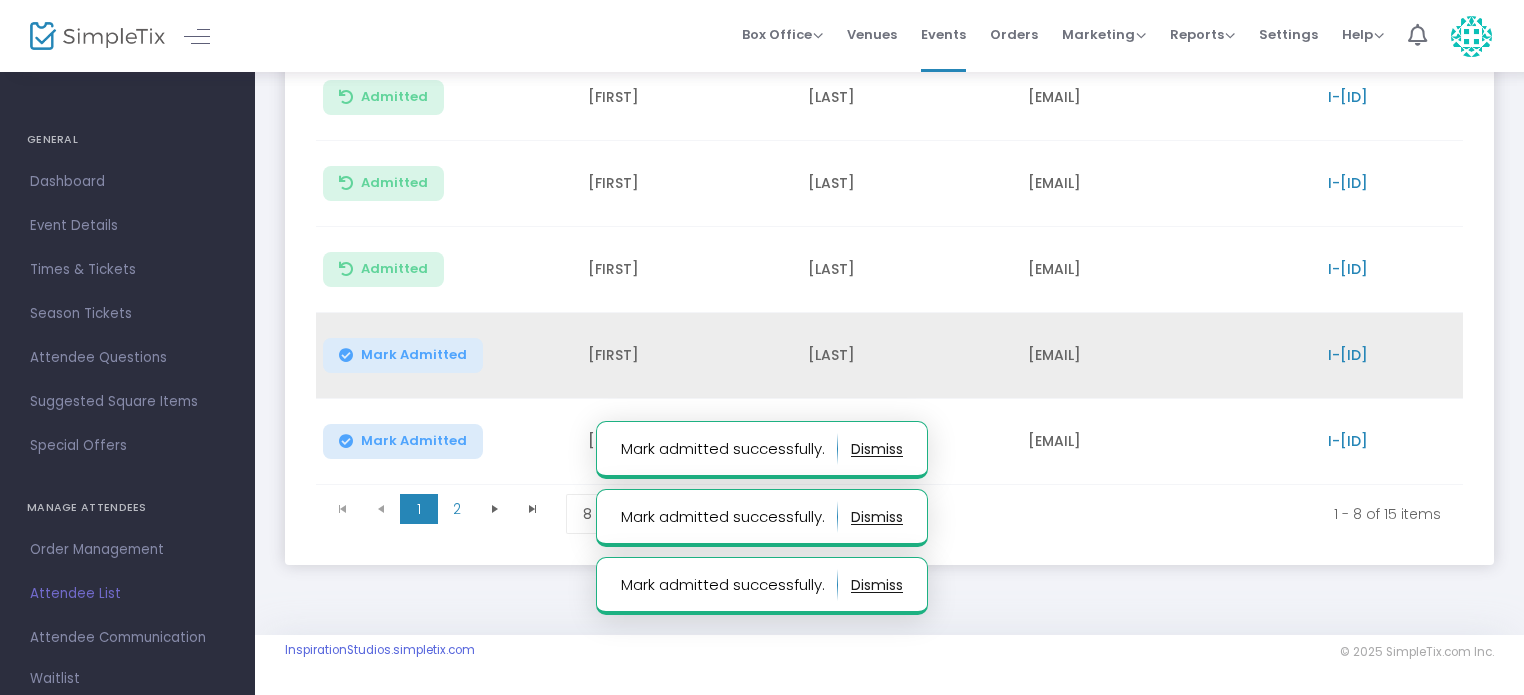 click on "Mark Admitted" 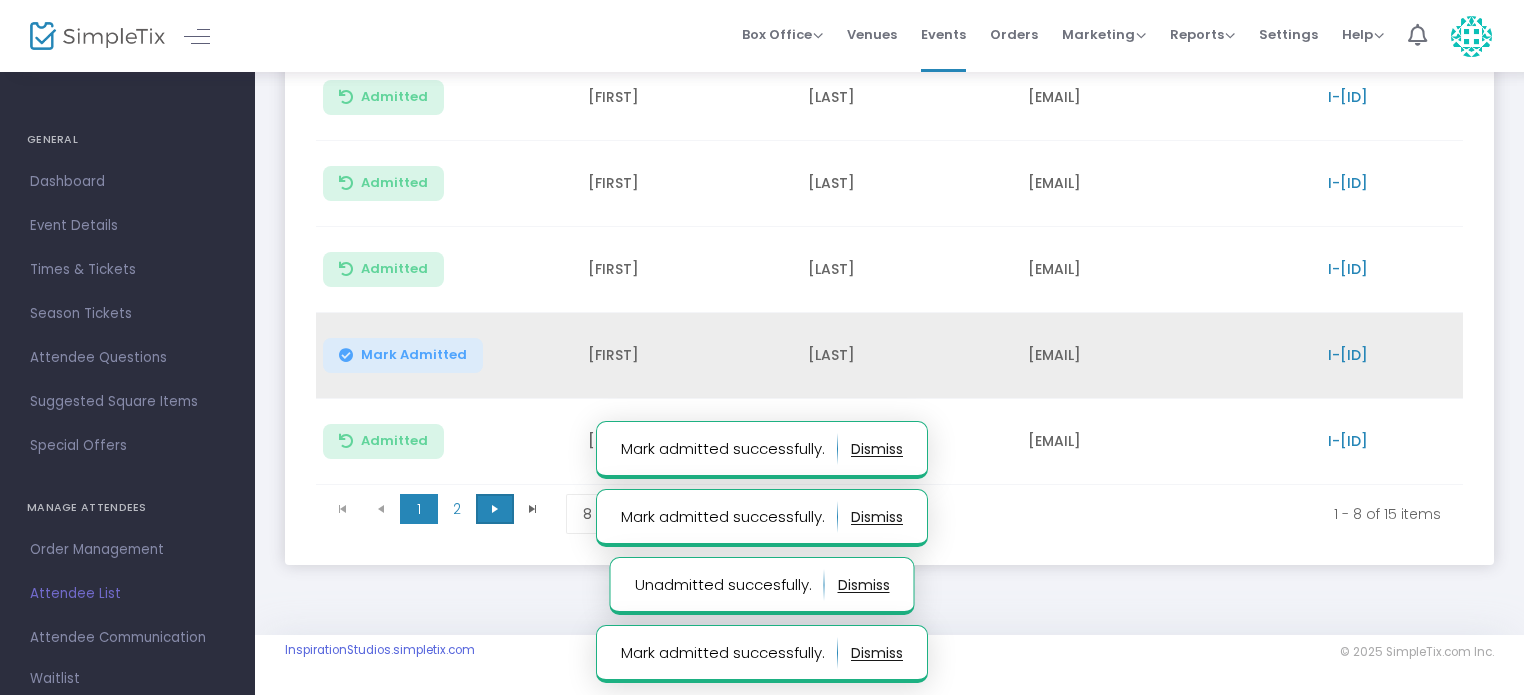 click 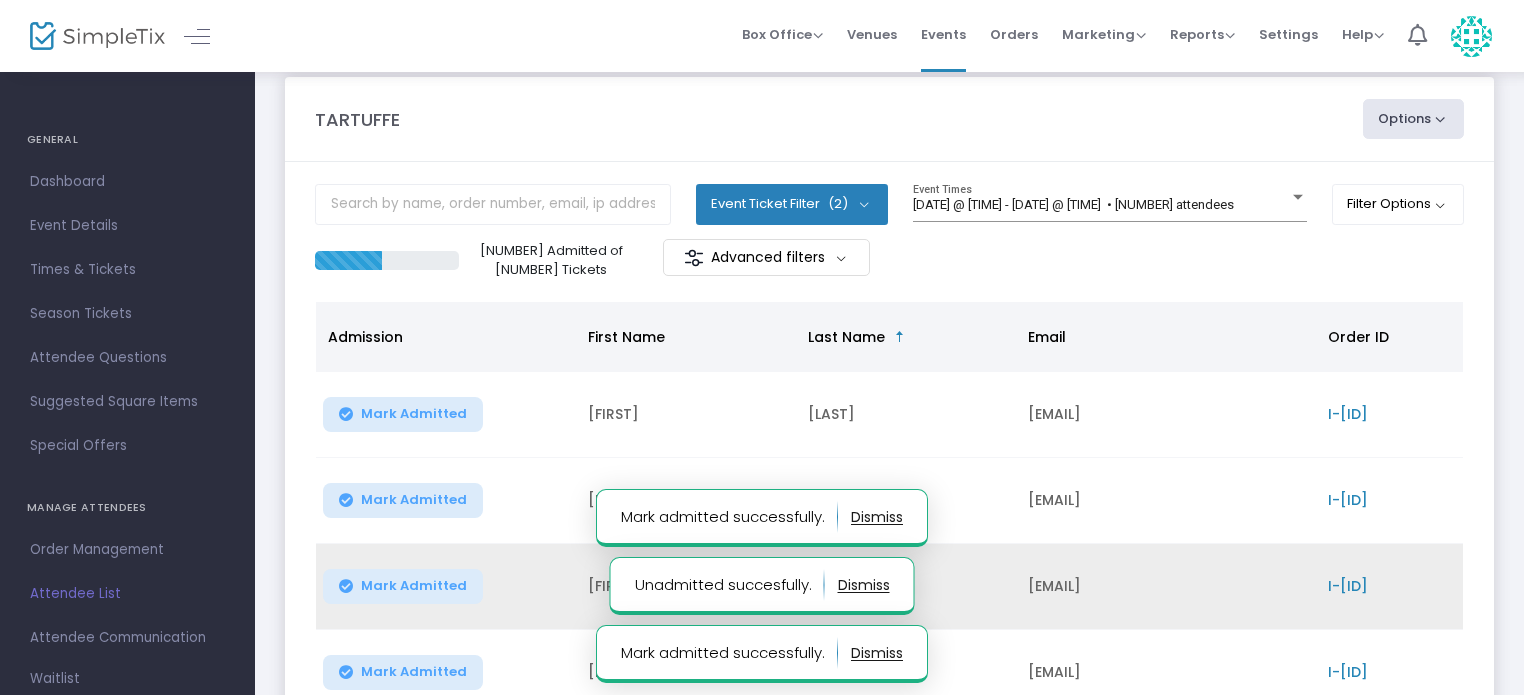 scroll, scrollTop: 22, scrollLeft: 0, axis: vertical 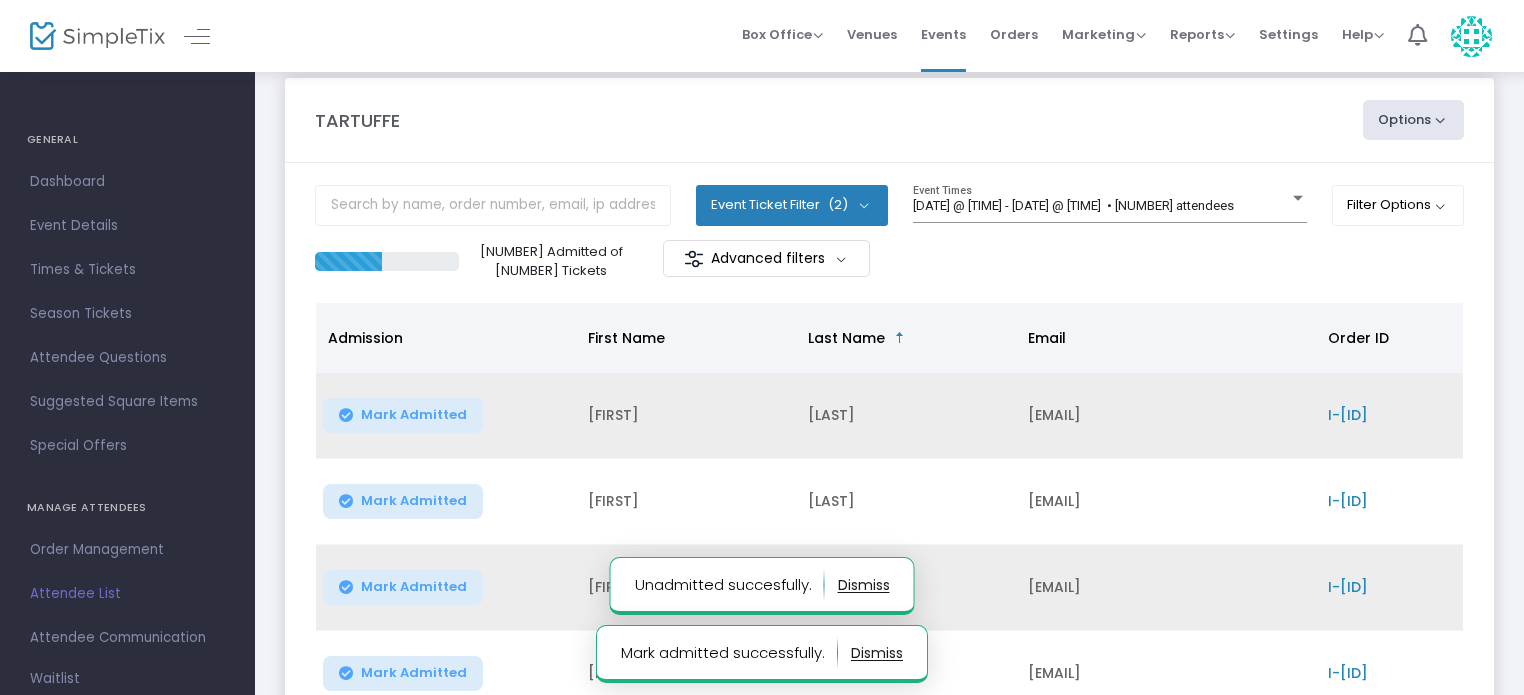 click on "Mark Admitted" 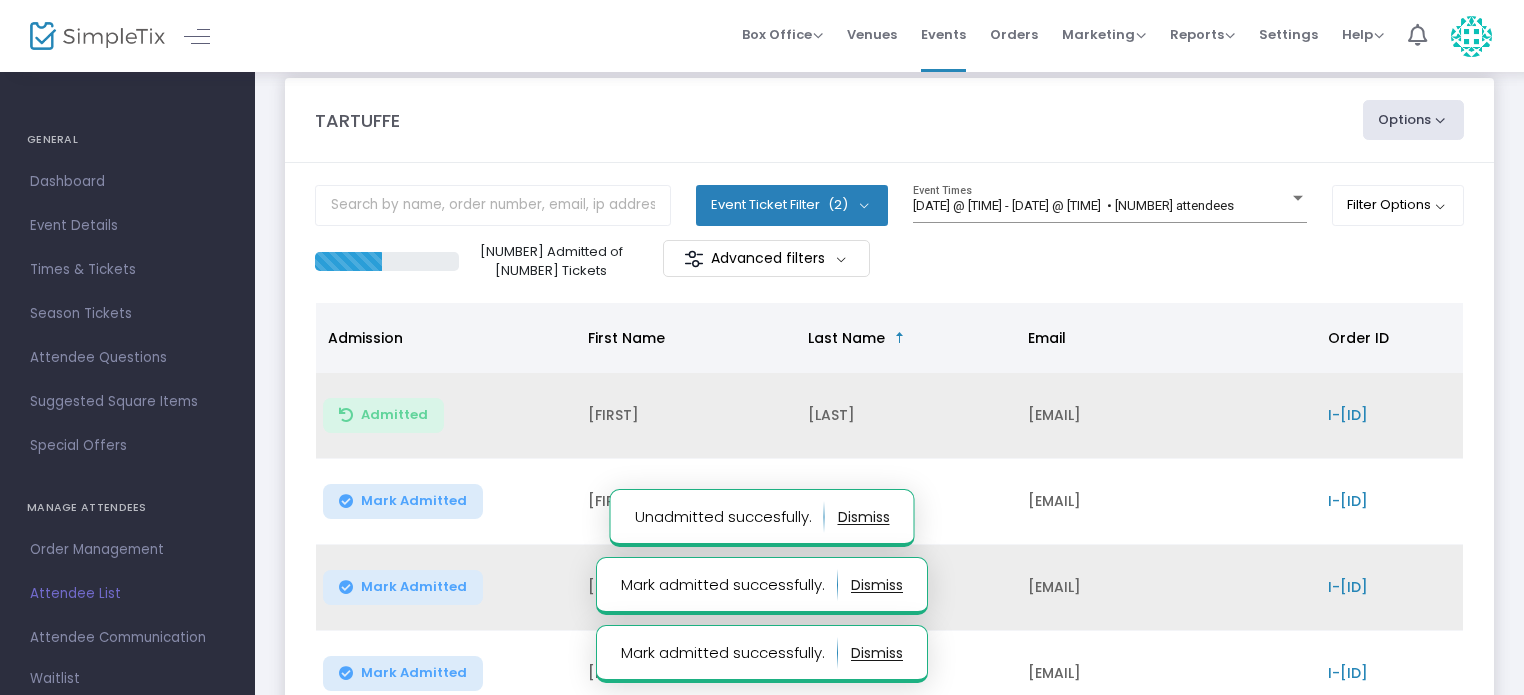click on "Mark Admitted" 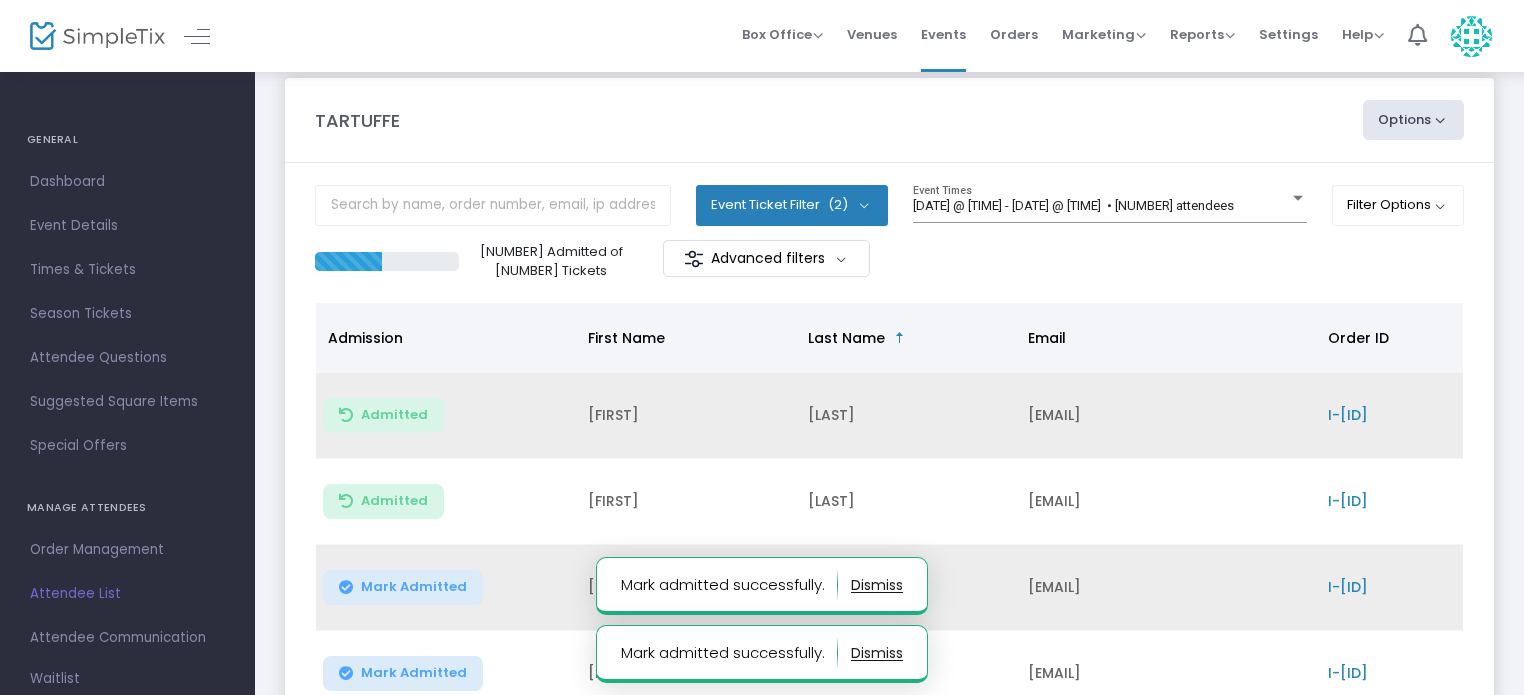 click on "Mark Admitted" 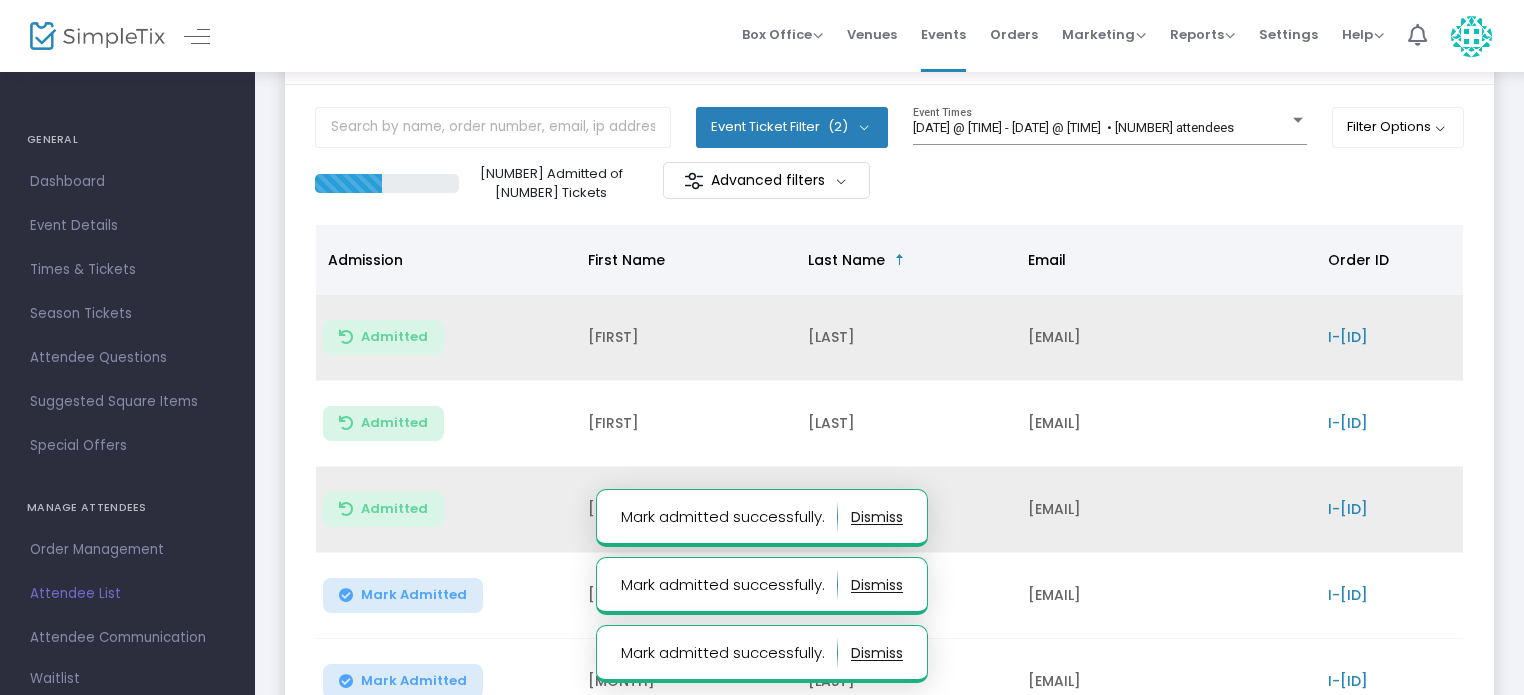 scroll, scrollTop: 322, scrollLeft: 0, axis: vertical 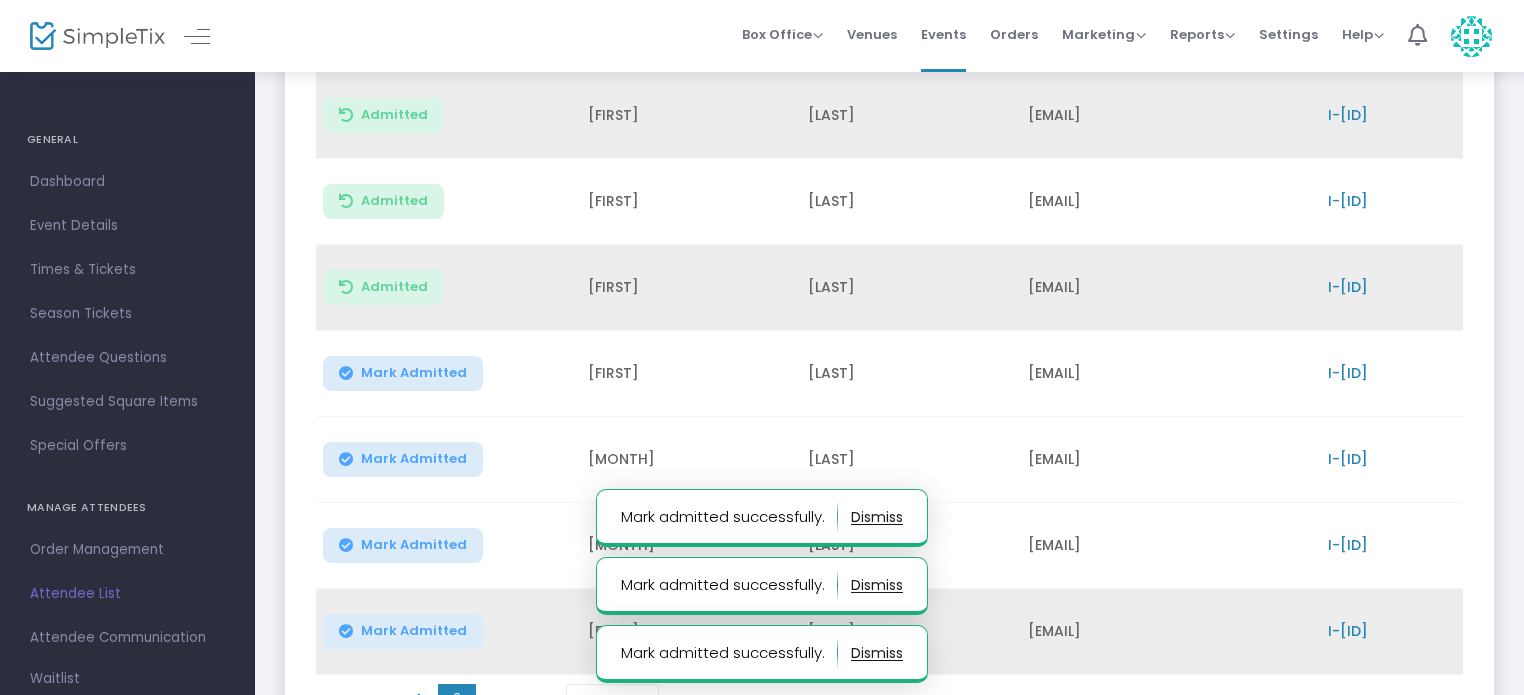 click on "Mark Admitted" 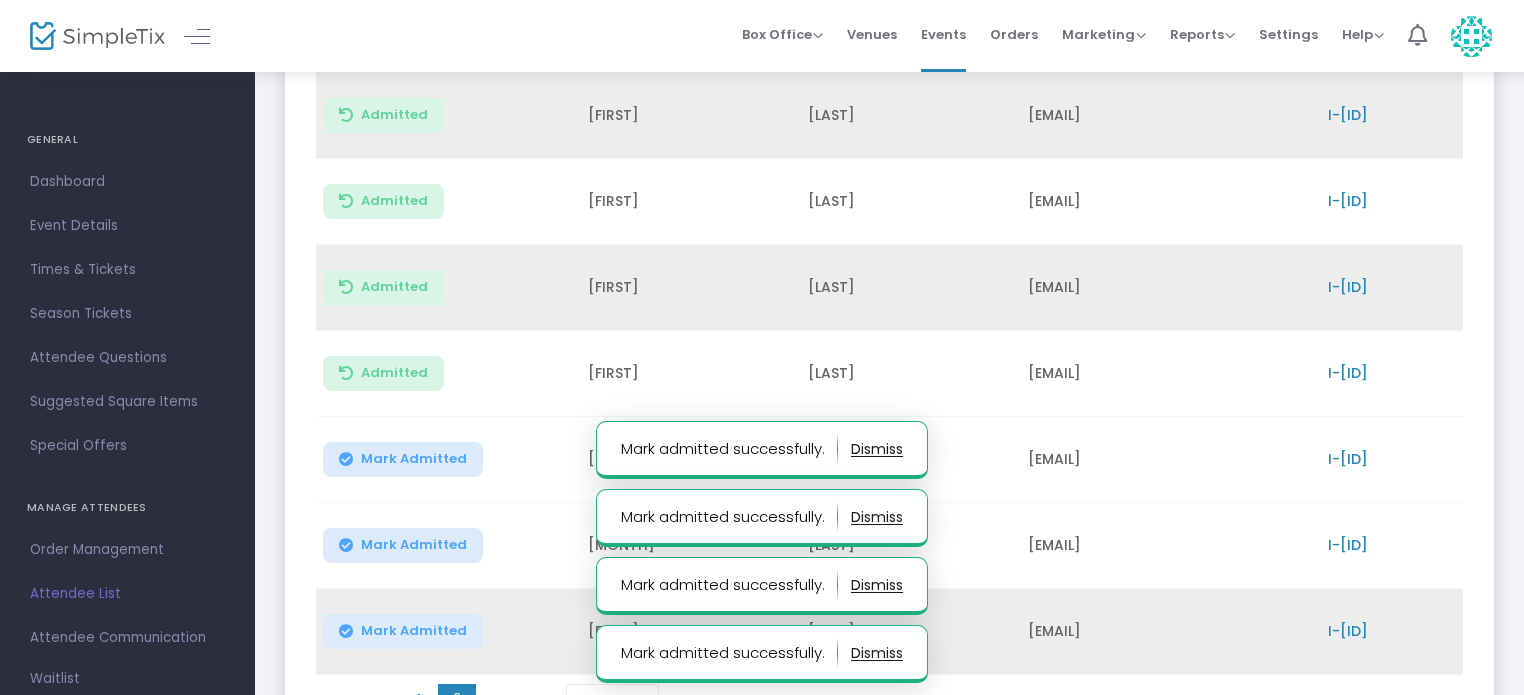 click on "Mark Admitted" 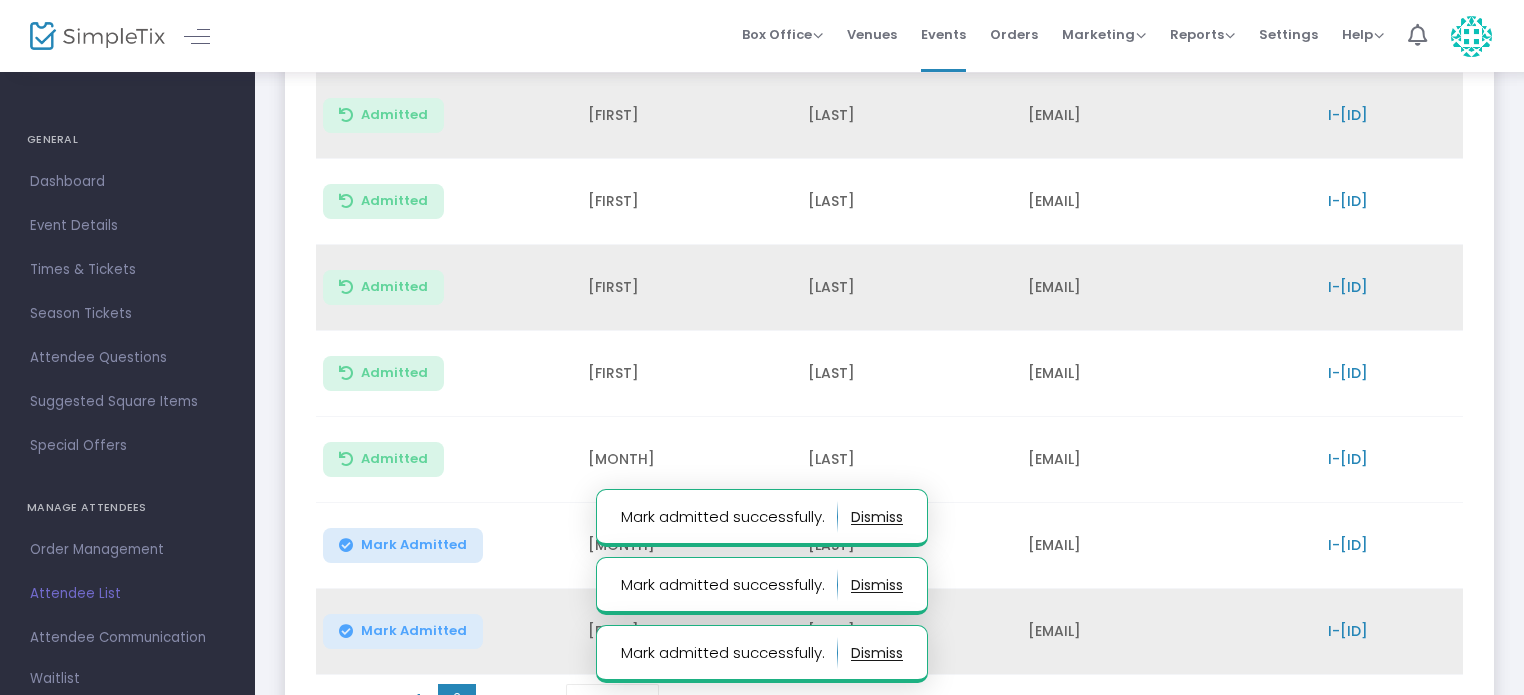 click on "Mark Admitted" 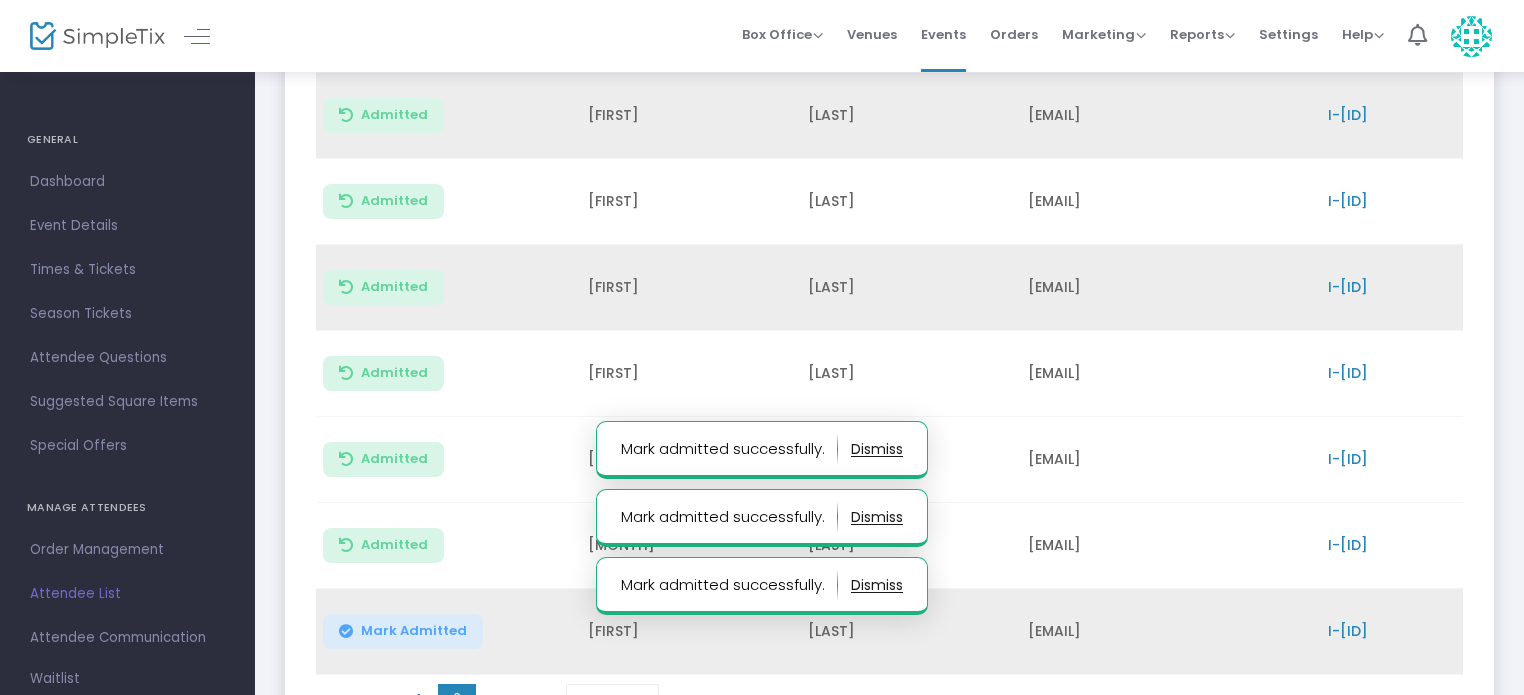 click on "Mark Admitted" 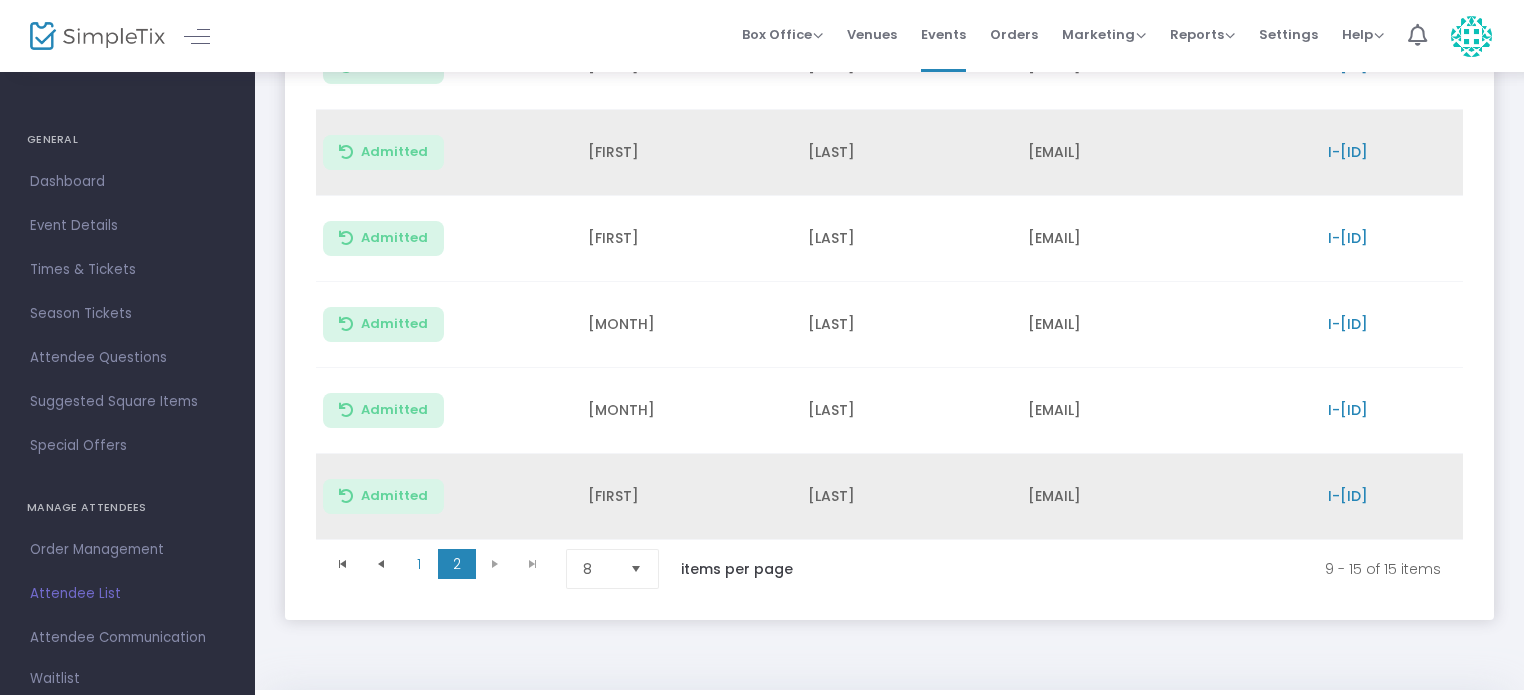 scroll, scrollTop: 422, scrollLeft: 0, axis: vertical 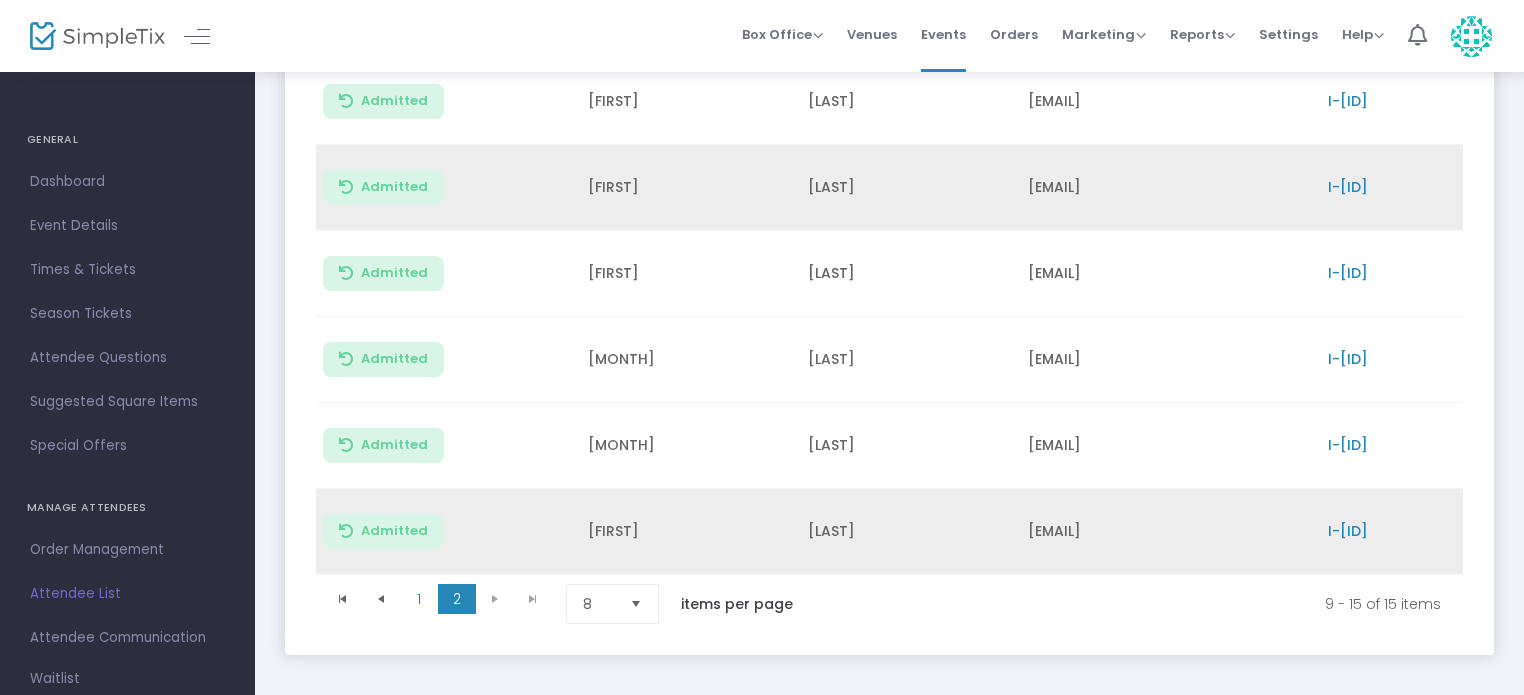 click on "[FIRST]" 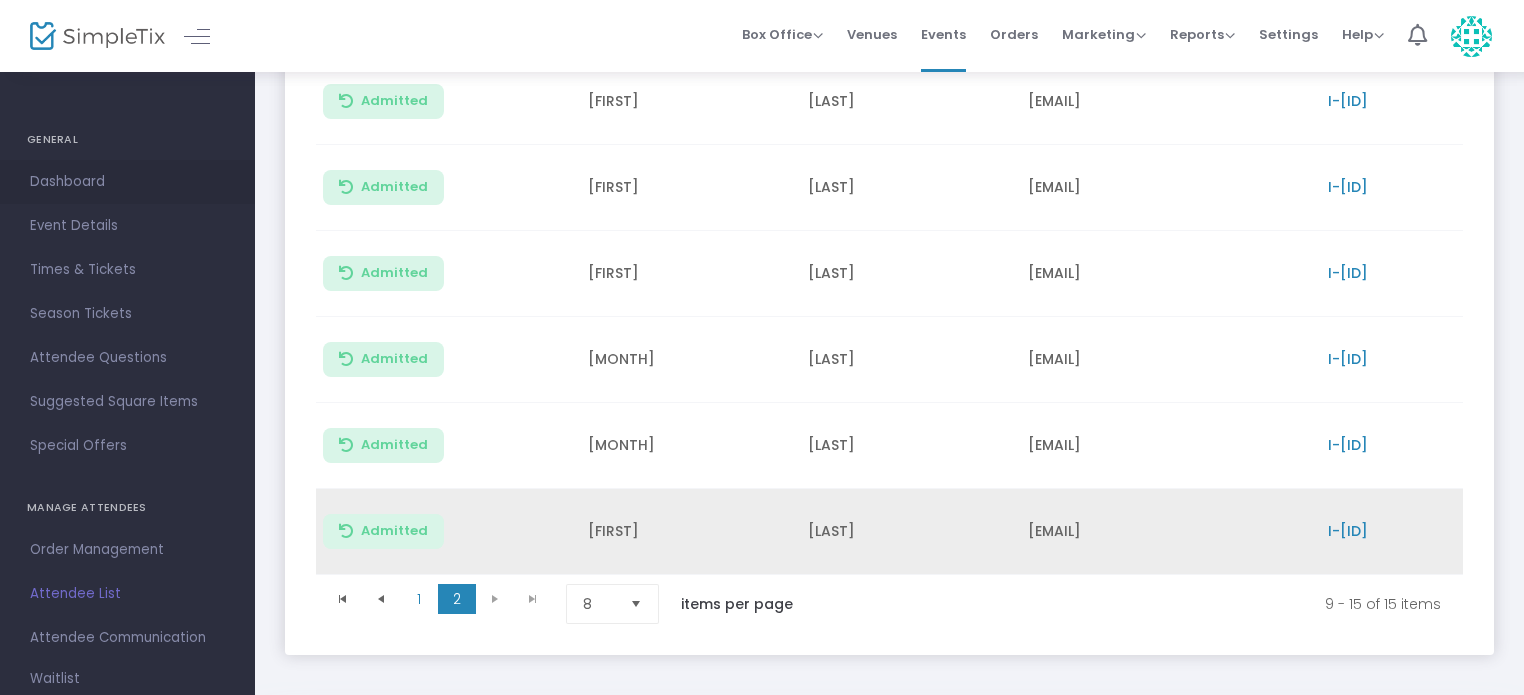 click on "Dashboard" at bounding box center [127, 182] 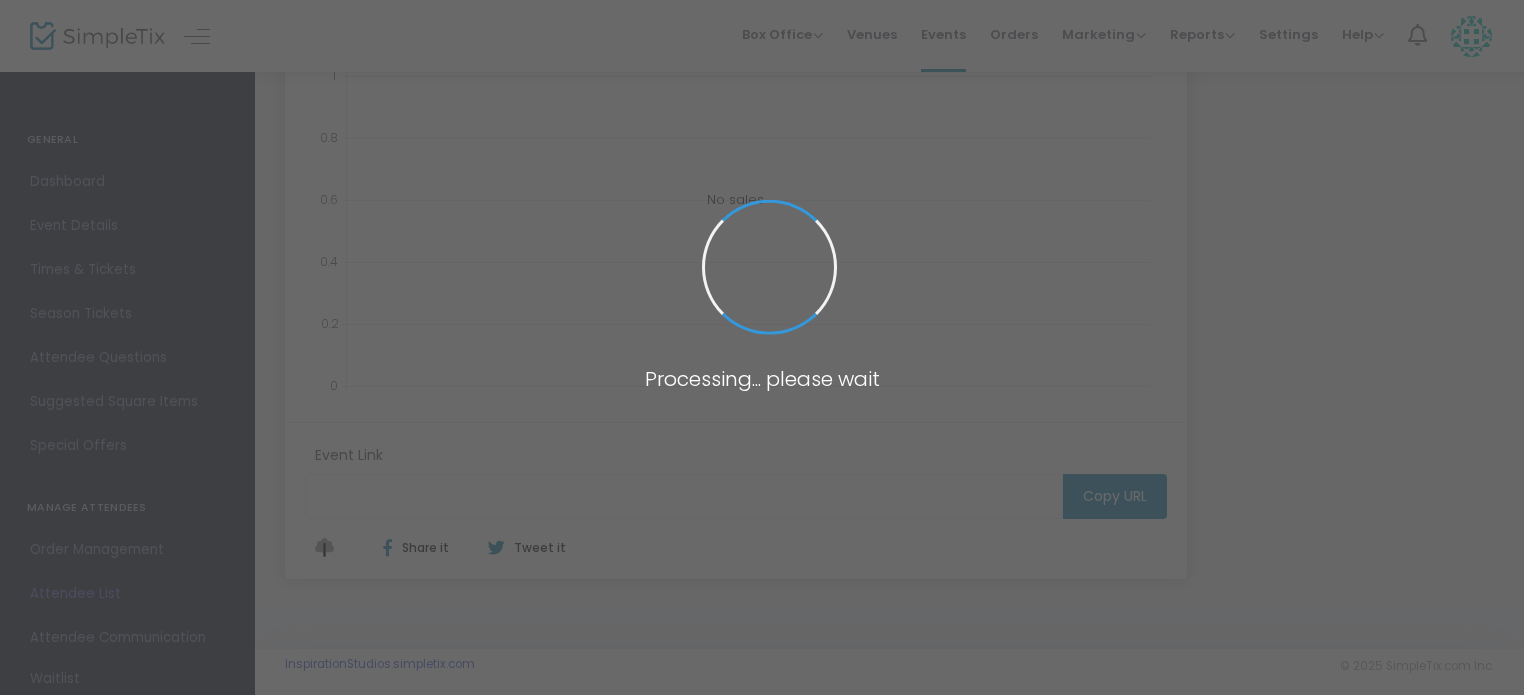 type on "https://www.simpletix.com/e/tartuffe-tickets-226527" 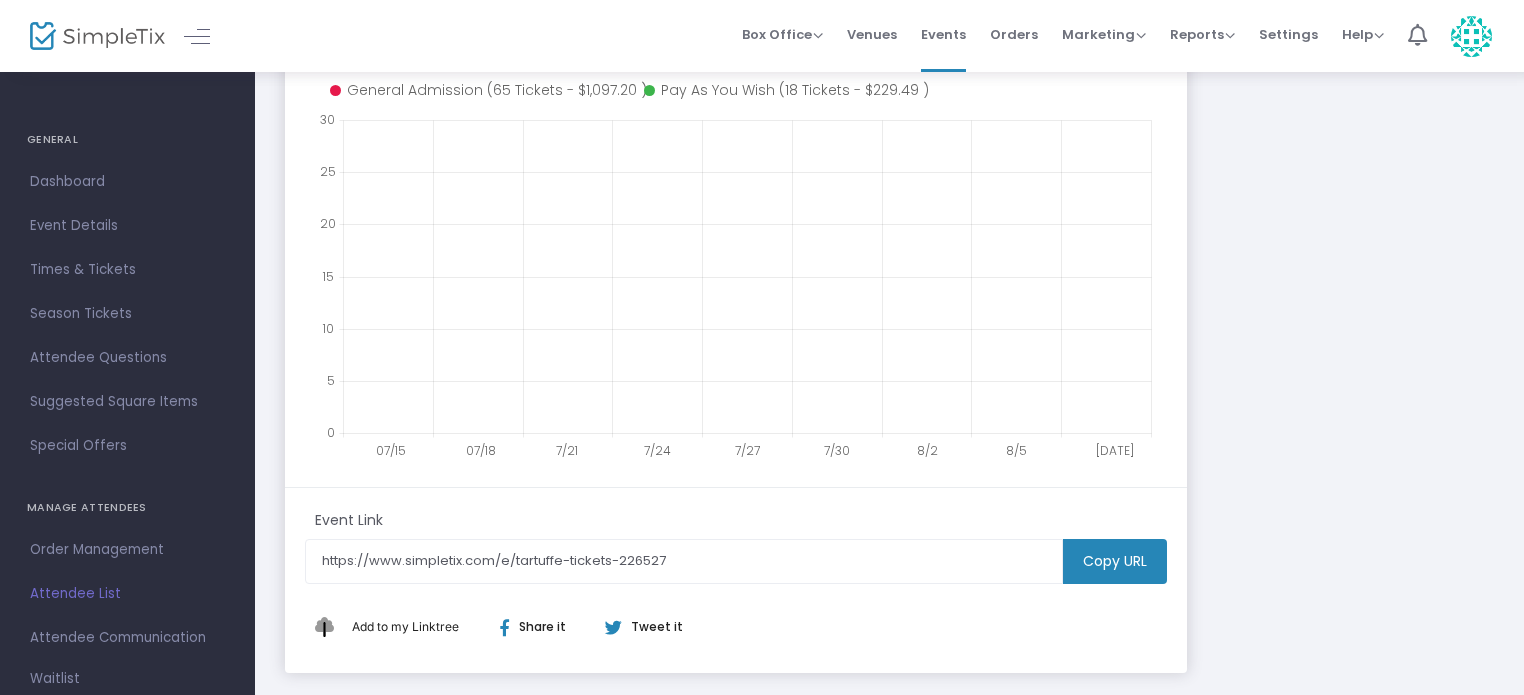 click on "Box Office Sell Tickets Bookings Sell Season Pass Venues Memberships Events Orders Marketing Promo Codes Quantity Discounts Affiliate Reports Analytics Sales Reports Download Settings Help View Docs Contact Support 1 [FIRST] [LAST] [EMAIL] Role: OWNER Section Switch SimpleTix Site Your Profile Create a site for a new organization Logout" at bounding box center (889, 36) 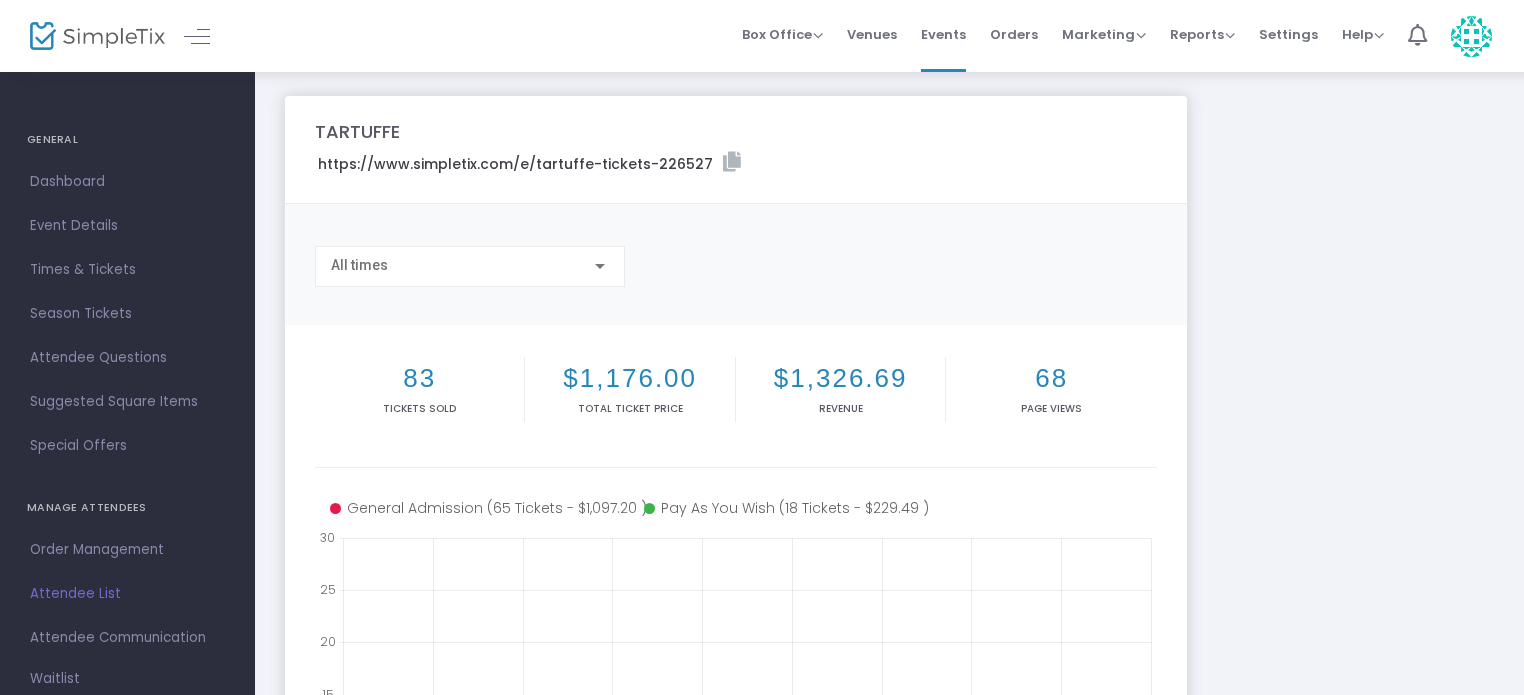 scroll, scrollTop: 0, scrollLeft: 0, axis: both 